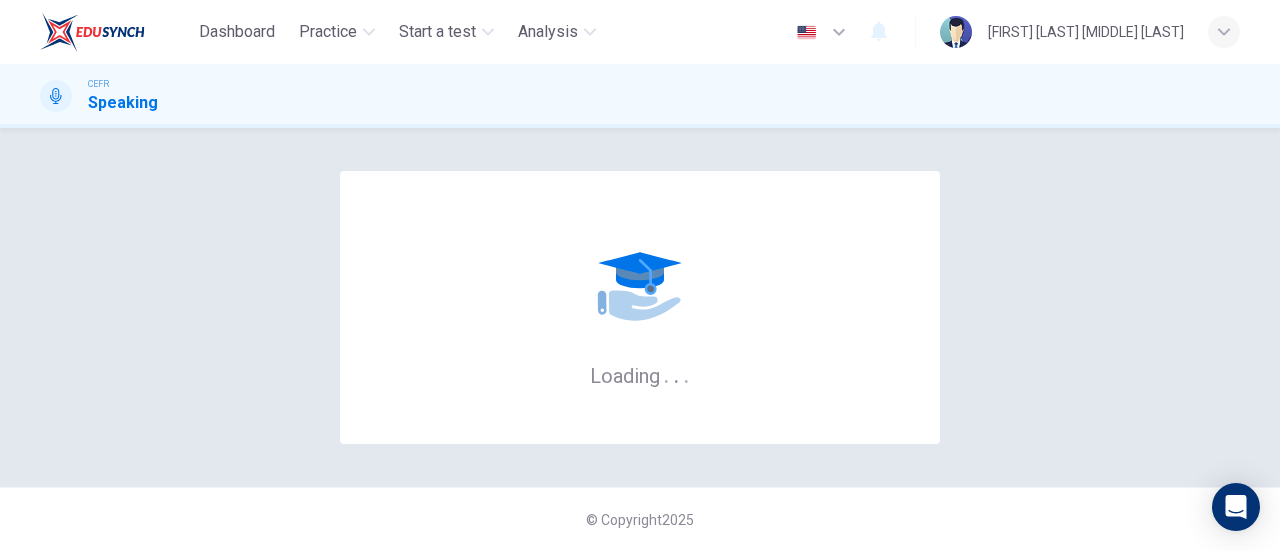 scroll, scrollTop: 0, scrollLeft: 0, axis: both 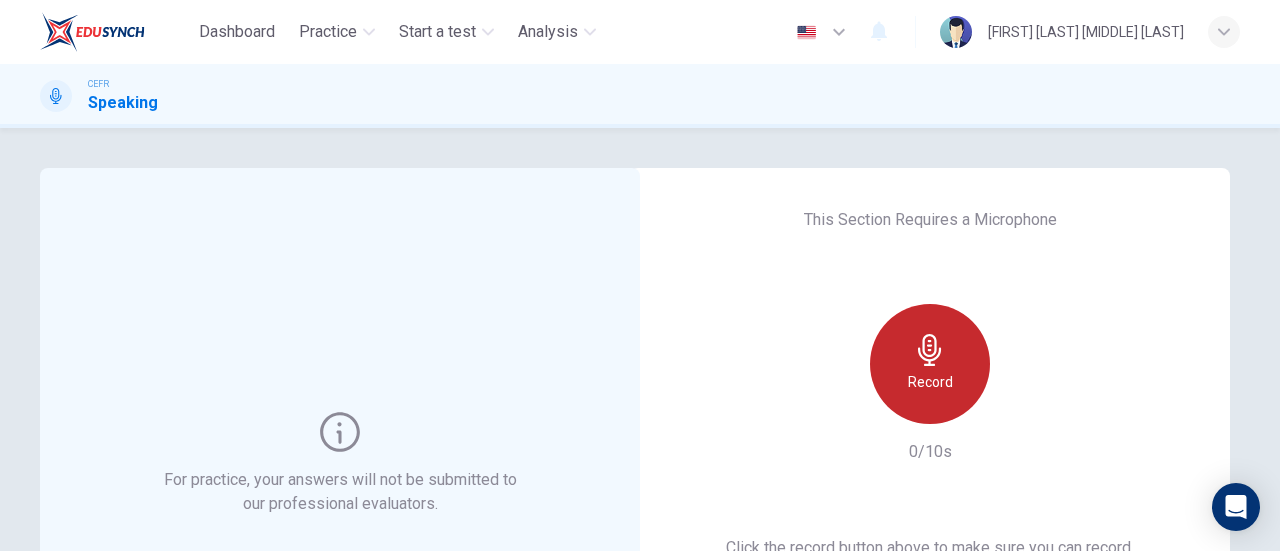 click on "Record" at bounding box center (930, 364) 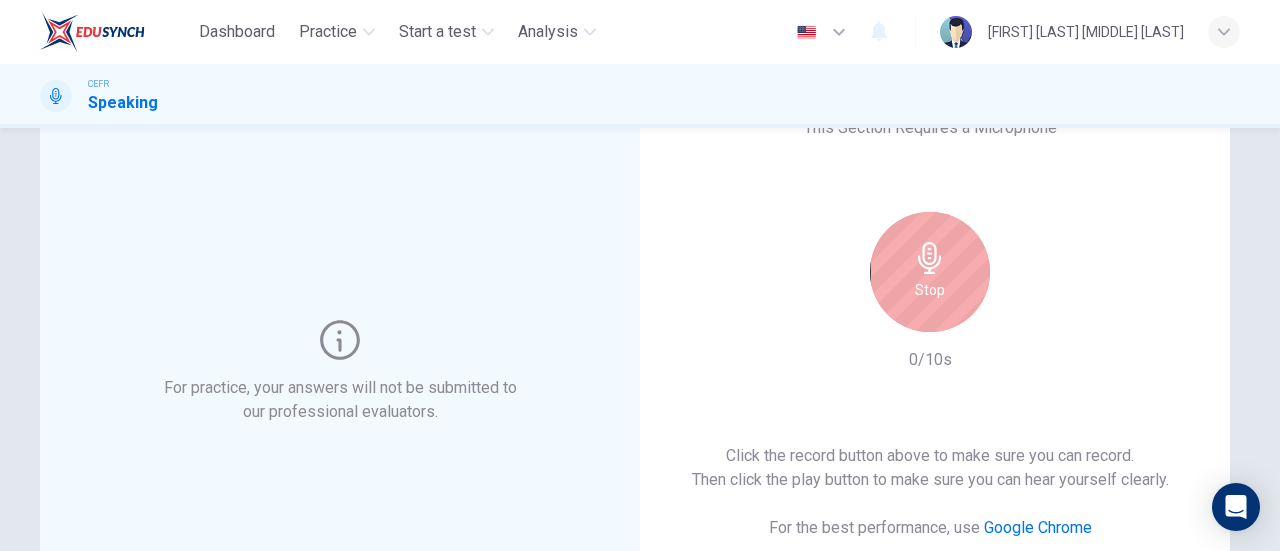 scroll, scrollTop: 200, scrollLeft: 0, axis: vertical 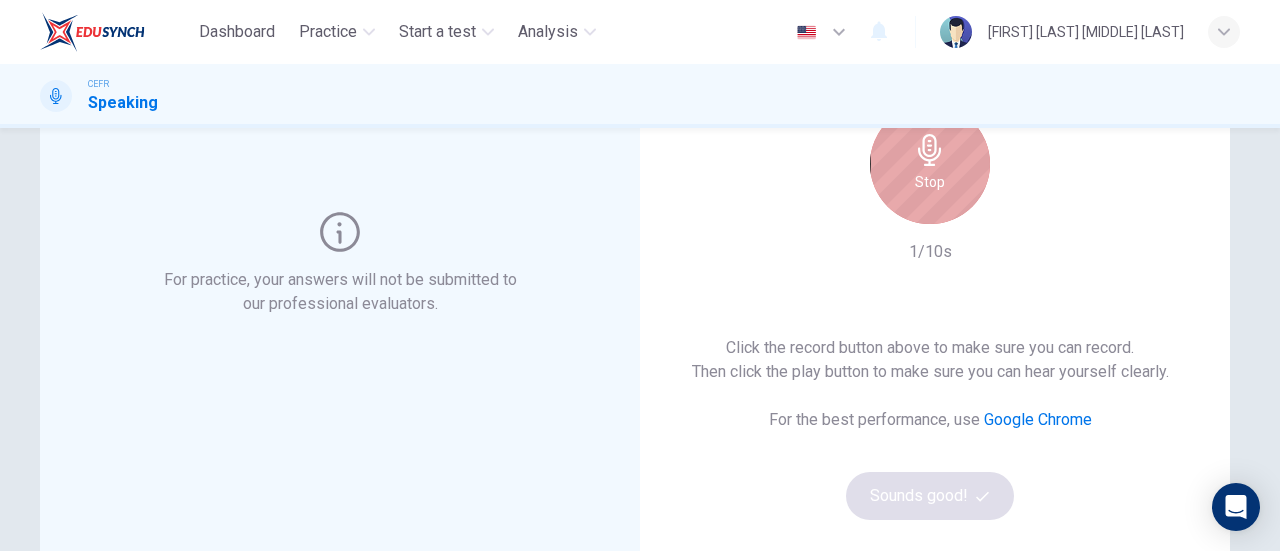 click on "Stop" at bounding box center [930, 182] 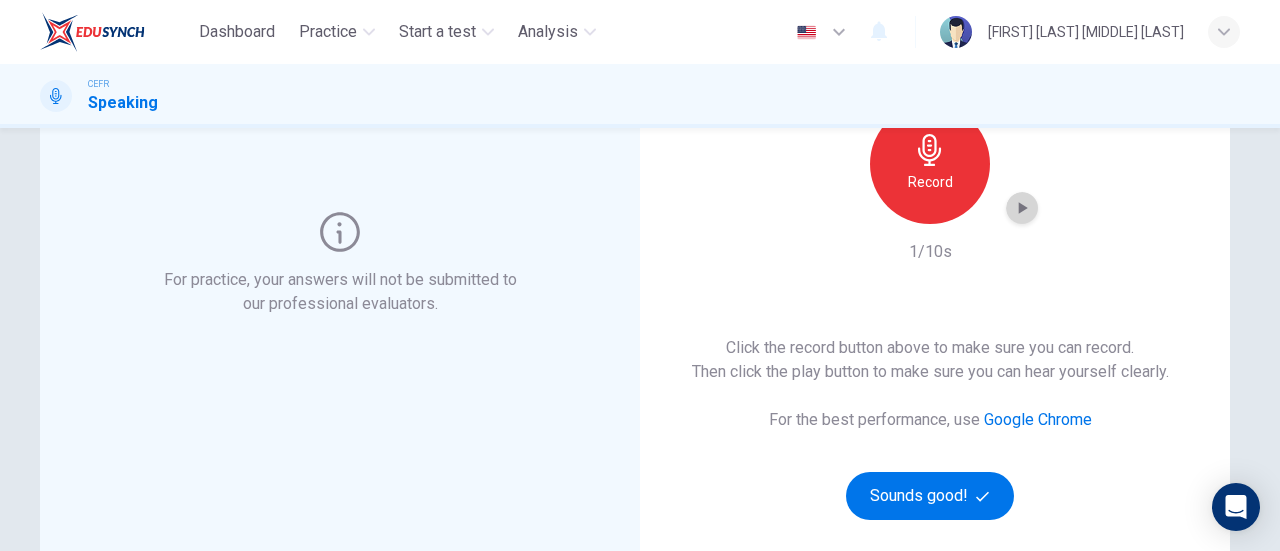 click at bounding box center [1022, 208] 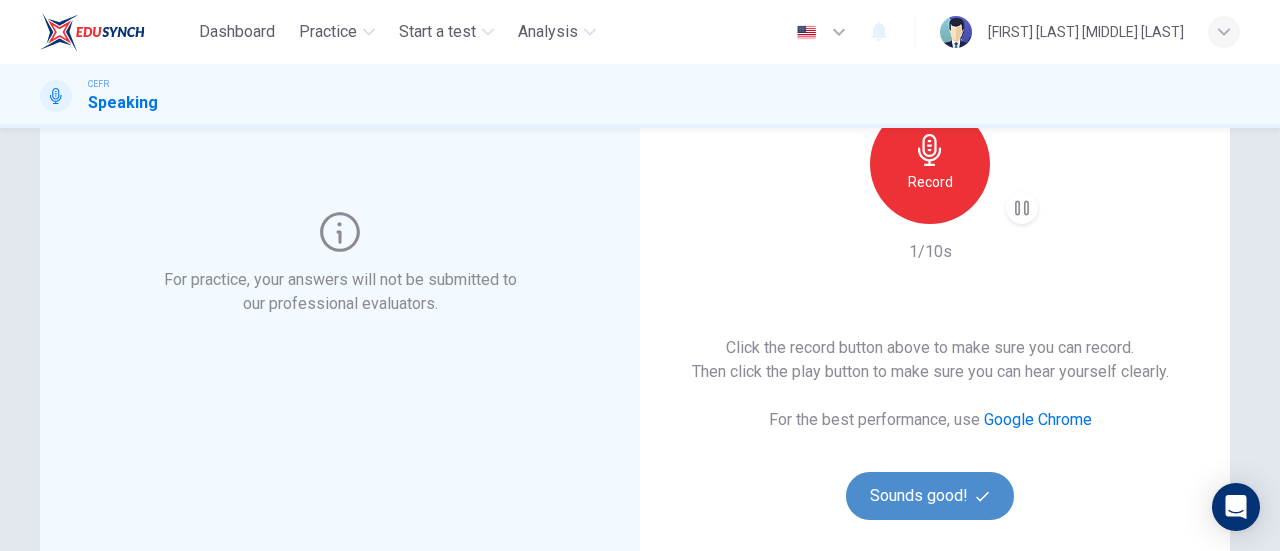click on "Sounds good!" at bounding box center [930, 496] 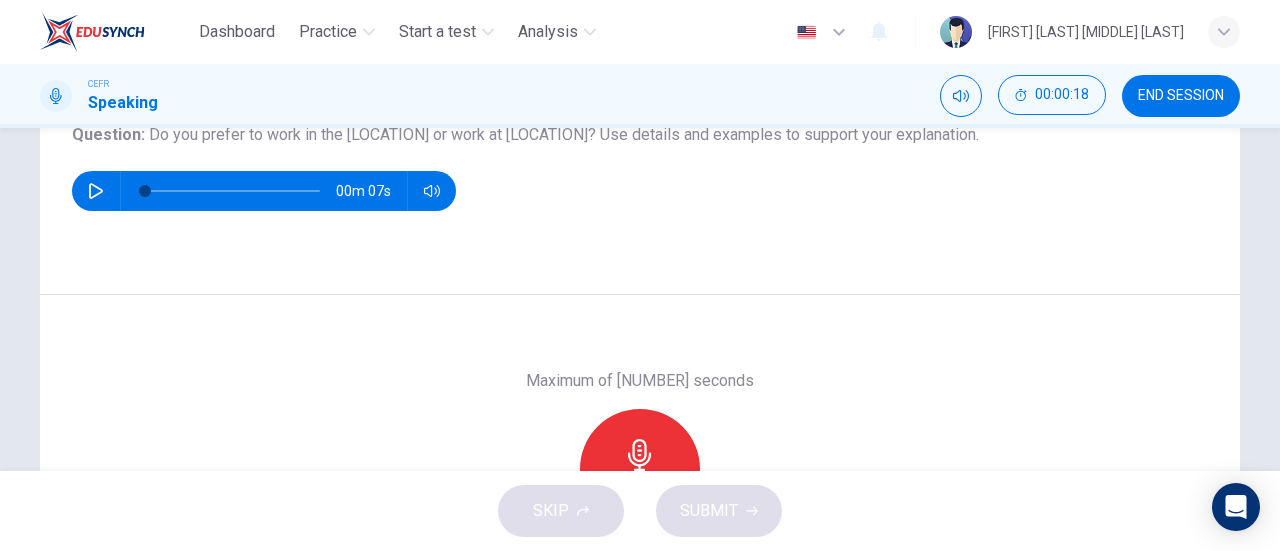 scroll, scrollTop: 332, scrollLeft: 0, axis: vertical 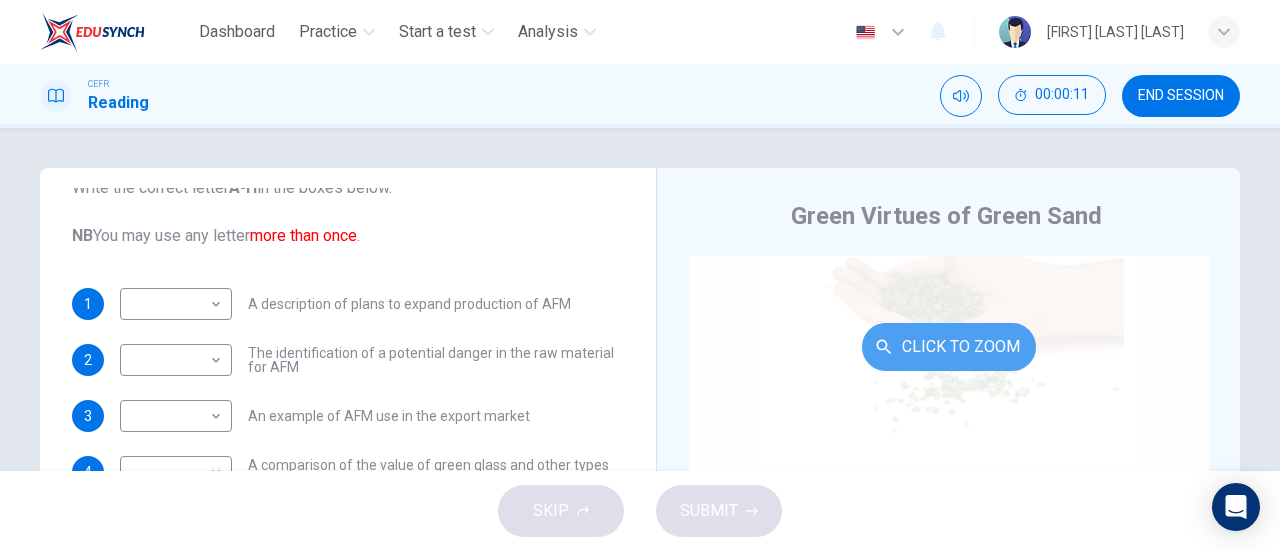 click on "Click to Zoom" at bounding box center [949, 347] 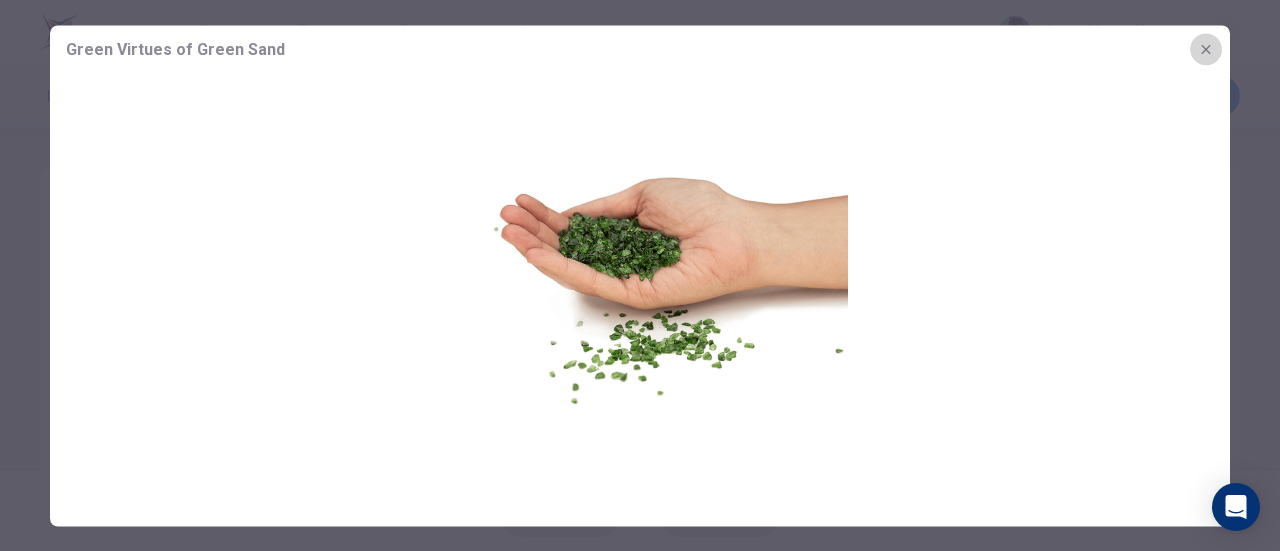 click at bounding box center (1206, 49) 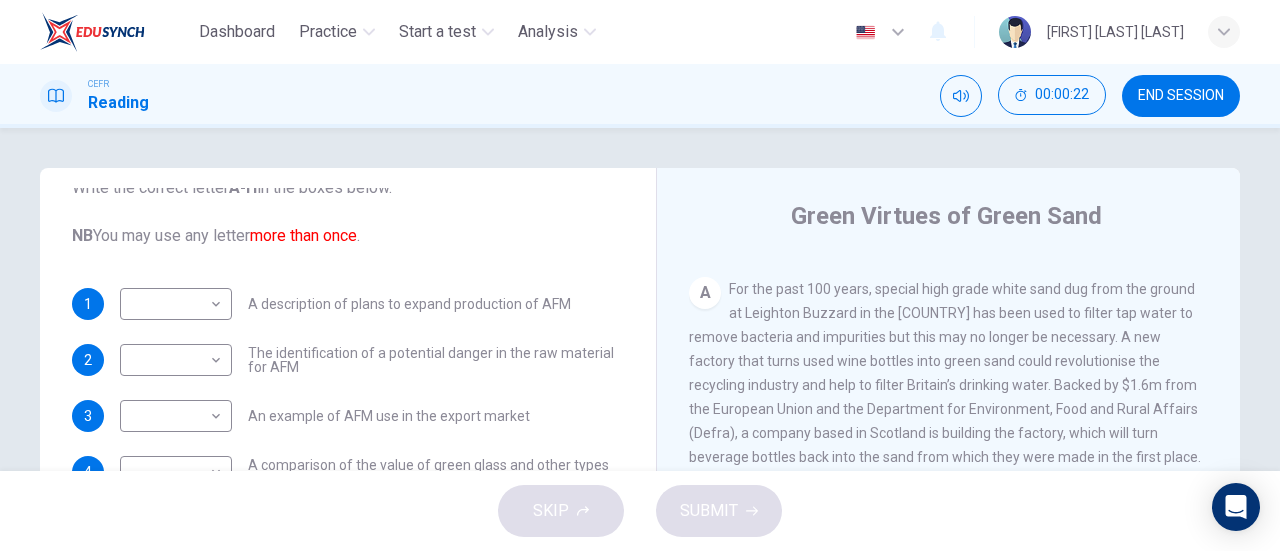 scroll, scrollTop: 300, scrollLeft: 0, axis: vertical 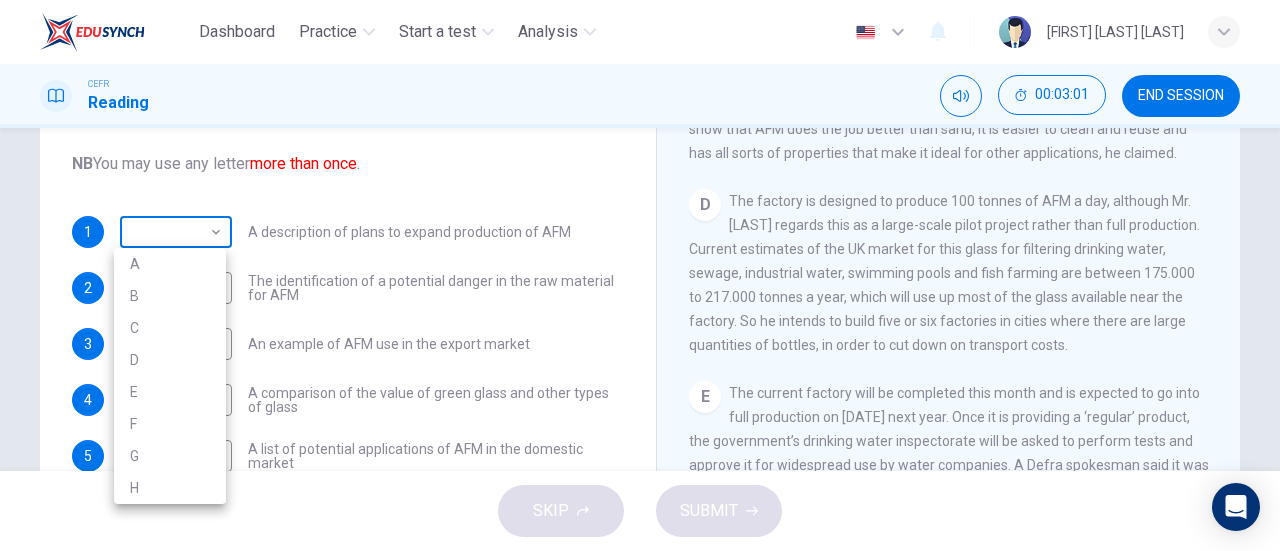 click on "Dashboard Practice Start a test Analysis English en ​ [FIRST] [LAST] CEFR Reading 00:03:01 END SESSION Questions 1 - 10 The Reading Passage has 8 paragraphs labelled  A-H . Which paragraph contains the following information?
Write the correct letter  A-H  in the boxes below.
NB  You may use any letter  more than once . 1 ​ ​ A description of plans to expand production of AFM 2 ​ ​ The identification of a potential danger in the raw material for AFM 3 ​ ​ An example of AFM use in the export market 4 ​ ​ A comparison of the value of green glass and other types of glass 5 ​ ​ A list of potential applications of AFM in the domestic market 6 ​ ​ The conclusions drawn from laboratory checks on the process of AFM production 7 ​ ​ The identification of current funding for the production of green sand 8 ​ ​ An explanation of the chosen brand name for crushed green glass 9 ​ ​ A description of plans for exporting AFM 10 ​ ​ Green Virtues of Green Sand" at bounding box center (640, 275) 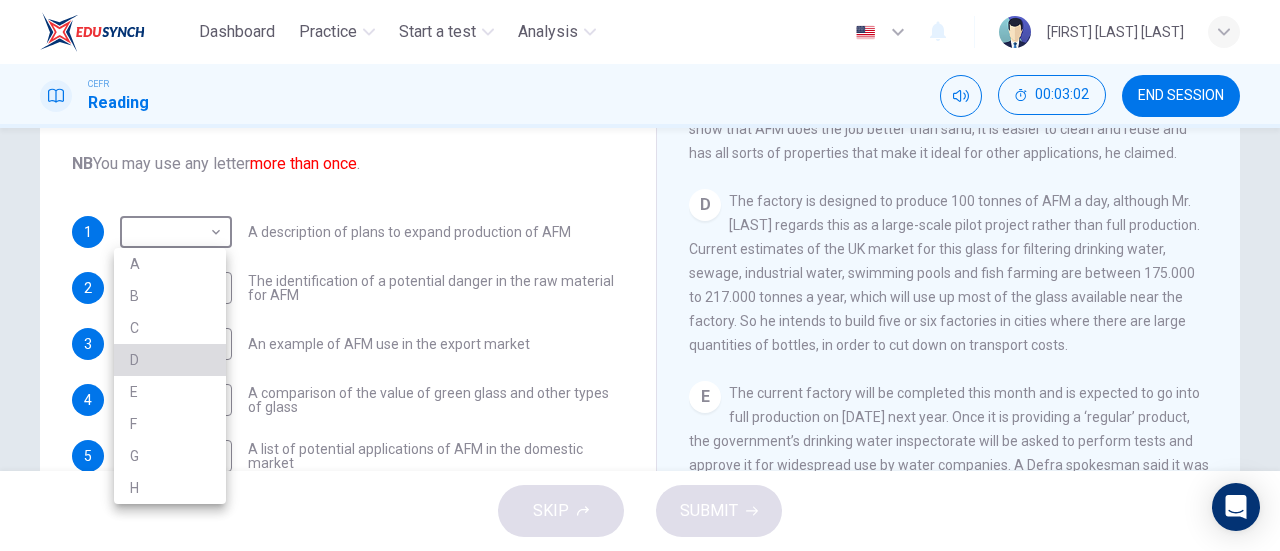 click on "D" at bounding box center (170, 360) 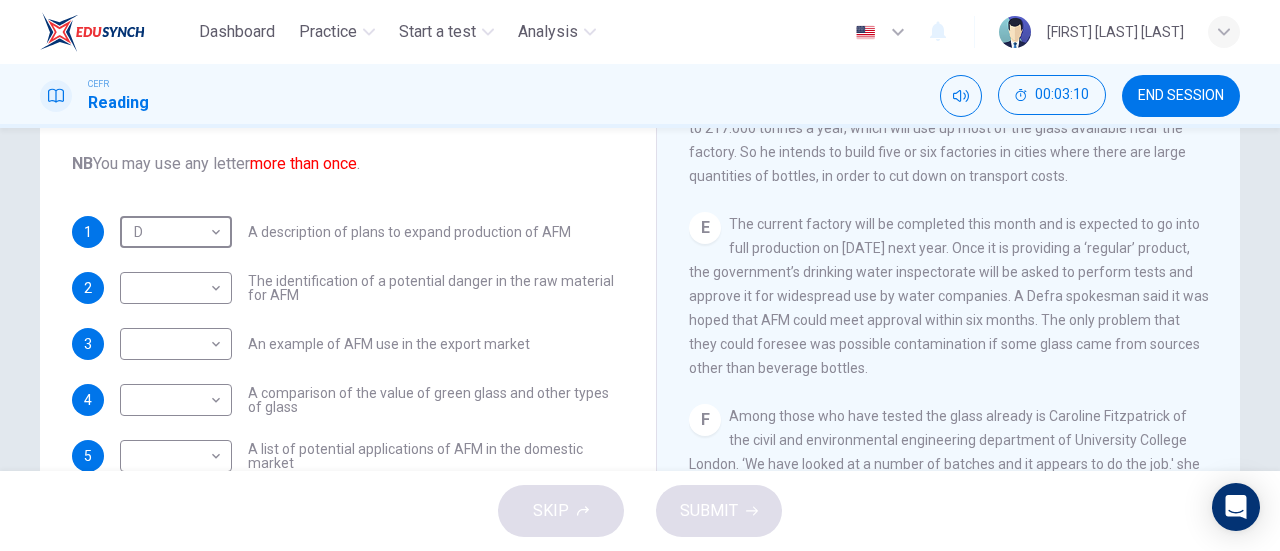 scroll, scrollTop: 1200, scrollLeft: 0, axis: vertical 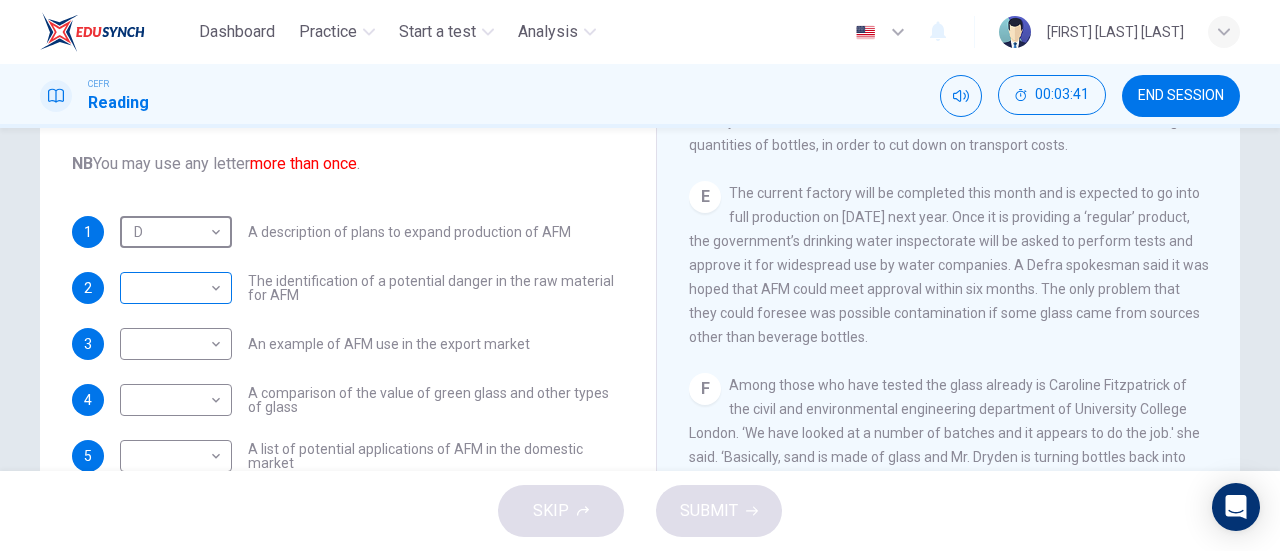 click on "Dashboard Practice Start a test Analysis English en ​ [FIRST] [LAST] CEFR Reading 00:03:41 END SESSION Questions 1 - 10 The Reading Passage has 8 paragraphs labelled  A-H . Which paragraph contains the following information?
Write the correct letter  A-H  in the boxes below.
NB  You may use any letter  more than once . 1 D D ​ A description of plans to expand production of AFM 2 ​ ​ The identification of a potential danger in the raw material for AFM 3 ​ ​ An example of AFM use in the export market 4 ​ ​ A comparison of the value of green glass and other types of glass 5 ​ ​ A list of potential applications of AFM in the domestic market 6 ​ ​ The conclusions drawn from laboratory checks on the process of AFM production 7 ​ ​ The identification of current funding for the production of green sand 8 ​ ​ An explanation of the chosen brand name for crushed green glass 9 ​ ​ A description of plans for exporting AFM 10 ​ ​ Green Virtues of Green Sand" at bounding box center (640, 275) 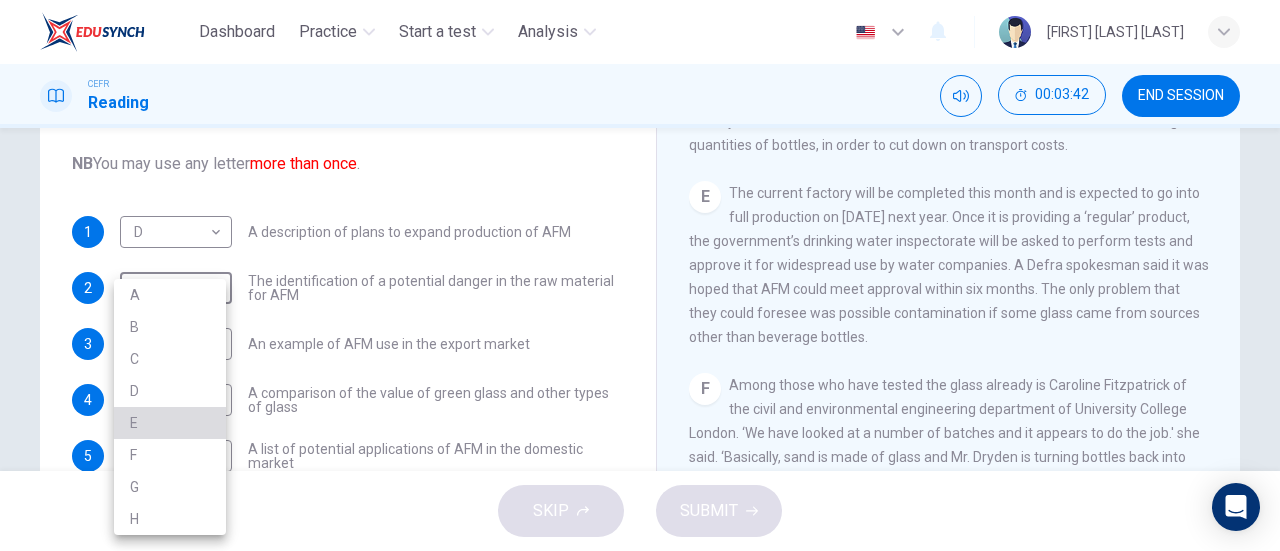 click on "E" at bounding box center (170, 423) 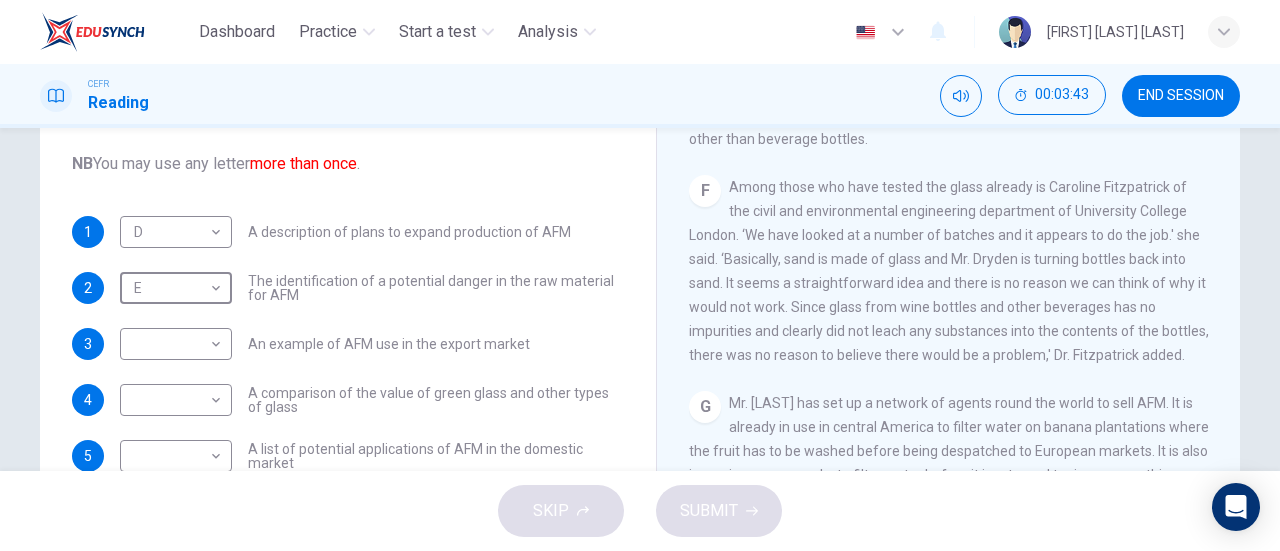 scroll, scrollTop: 1400, scrollLeft: 0, axis: vertical 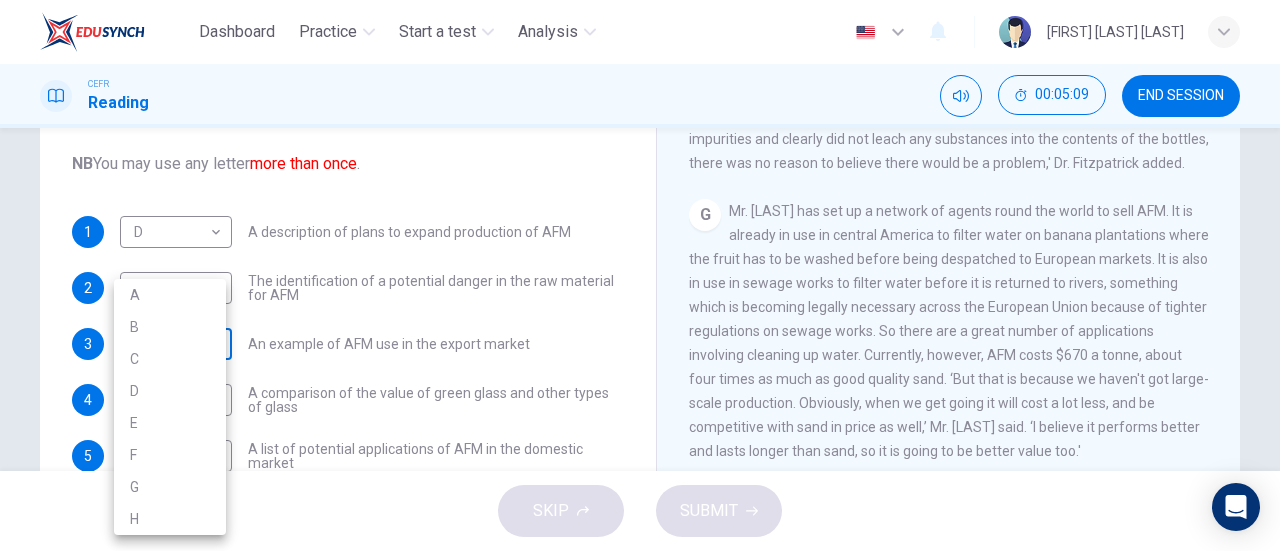 click on "Dashboard Practice Start a test Analysis English en ​ [FIRST] [LAST] CEFR Reading 00:05:09 END SESSION Questions 1 - 10 The Reading Passage has 8 paragraphs labelled  A-H . Which paragraph contains the following information?
Write the correct letter  A-H  in the boxes below.
NB  You may use any letter  more than once . 1 D D ​ A description of plans to expand production of AFM 2 E E ​ The identification of a potential danger in the raw material for AFM 3 ​ ​ An example of AFM use in the export market 4 ​ ​ A comparison of the value of green glass and other types of glass 5 ​ ​ A list of potential applications of AFM in the domestic market 6 ​ ​ The conclusions drawn from laboratory checks on the process of AFM production 7 ​ ​ The identification of current funding for the production of green sand 8 ​ ​ An explanation of the chosen brand name for crushed green glass 9 ​ ​ A description of plans for exporting AFM 10 ​ ​ Green Virtues of Green Sand" at bounding box center (640, 275) 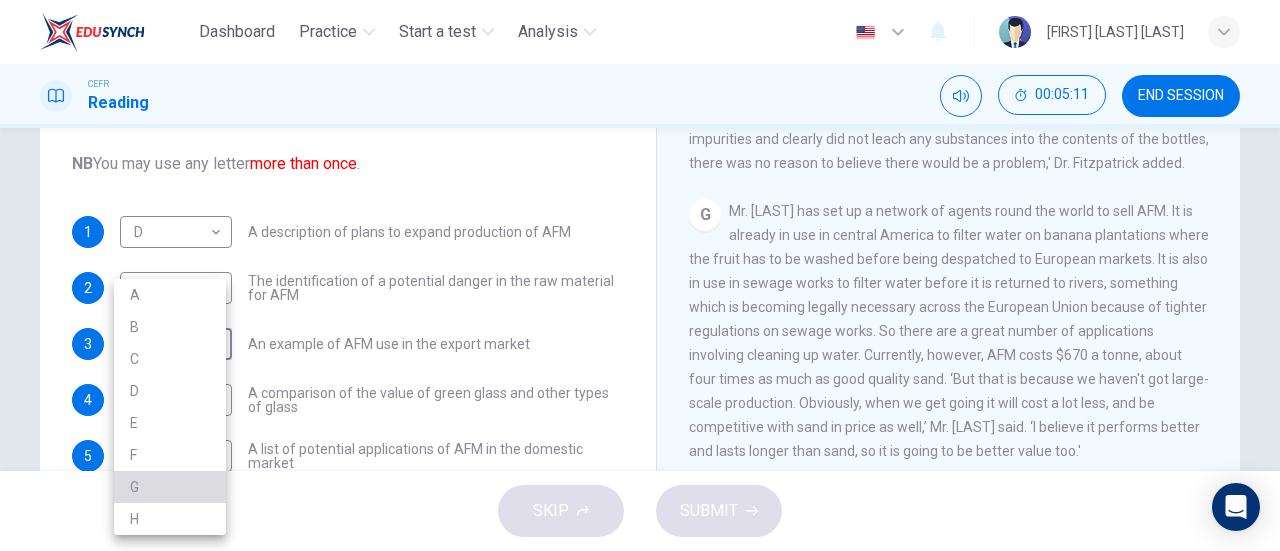 click on "G" at bounding box center (170, 487) 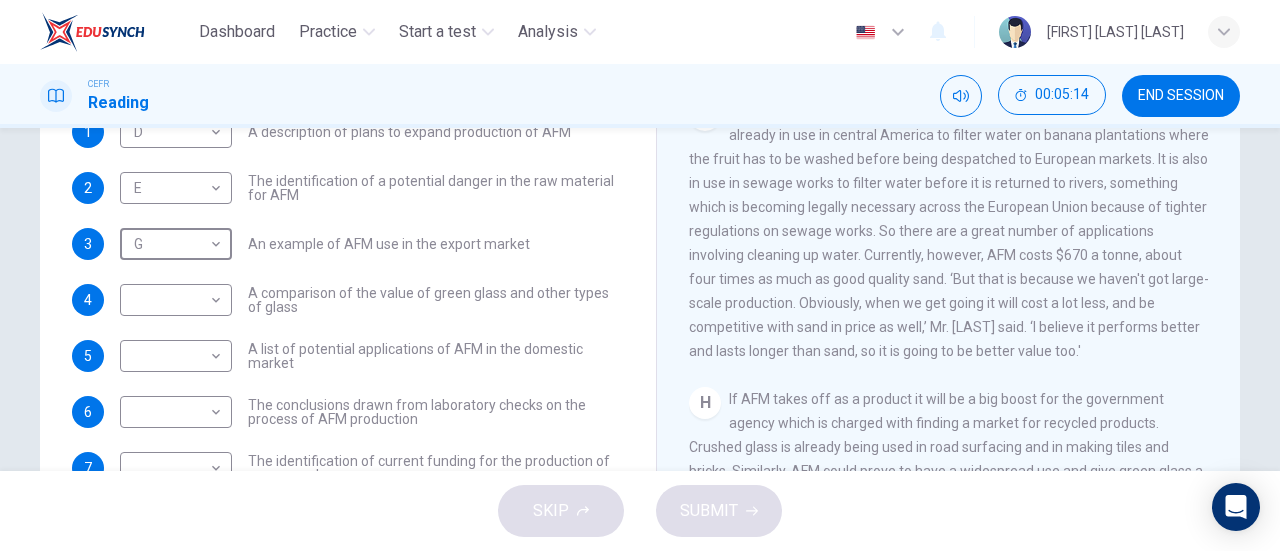 scroll, scrollTop: 432, scrollLeft: 0, axis: vertical 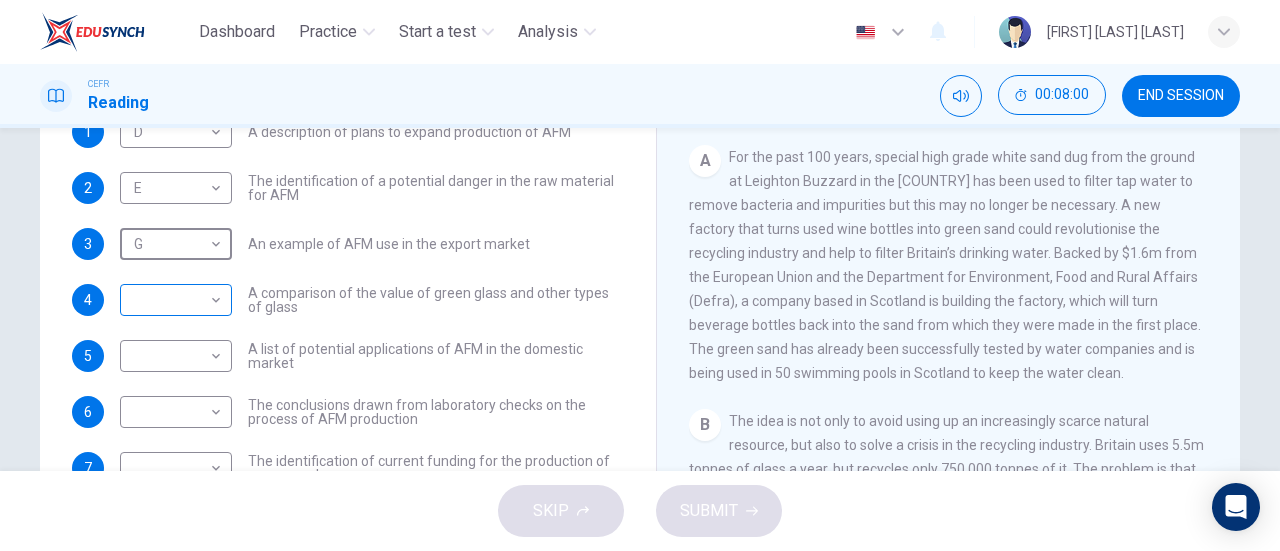click on "Dashboard Practice Start a test Analysis English en ​ [NAME] CEFR Reading 00:08:00 END SESSION Questions 1 - 10 The Reading Passage has 8 paragraphs labelled  A-H . Which paragraph contains the following information?
Write the correct letter  A-H  in the boxes below.
NB  You may use any letter  more than once . 1 D D ​ A description of plans to expand production of AFM 2 E E ​ The identification of a potential danger in the raw material for AFM 3 G G ​ An example of AFM use in the export market 4 ​ ​ A comparison of the value of green glass and other types of glass 5 ​ ​ A list of potential applications of AFM in the domestic market 6 ​ ​ The conclusions drawn from laboratory checks on the process of AFM production 7 ​ ​ The identification of current funding for the production of green sand 8 ​ ​ An explanation of the chosen brand name for crushed green glass 9 ​ ​ A description of plans for exporting AFM 10 ​ ​ Green Virtues of Green Sand" at bounding box center (640, 275) 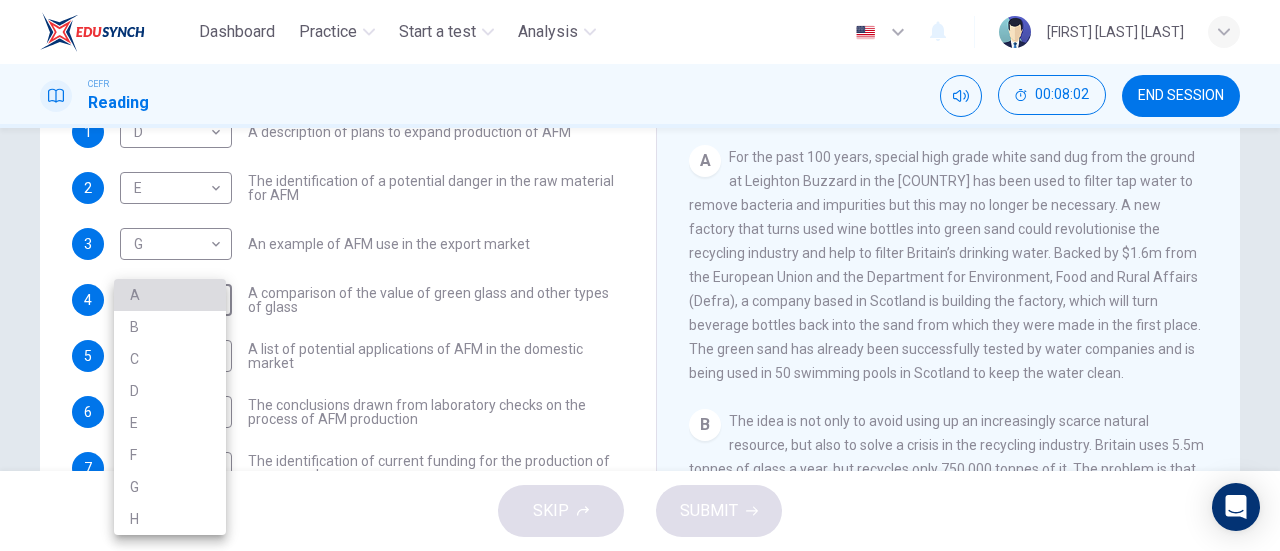 click on "A" at bounding box center [170, 295] 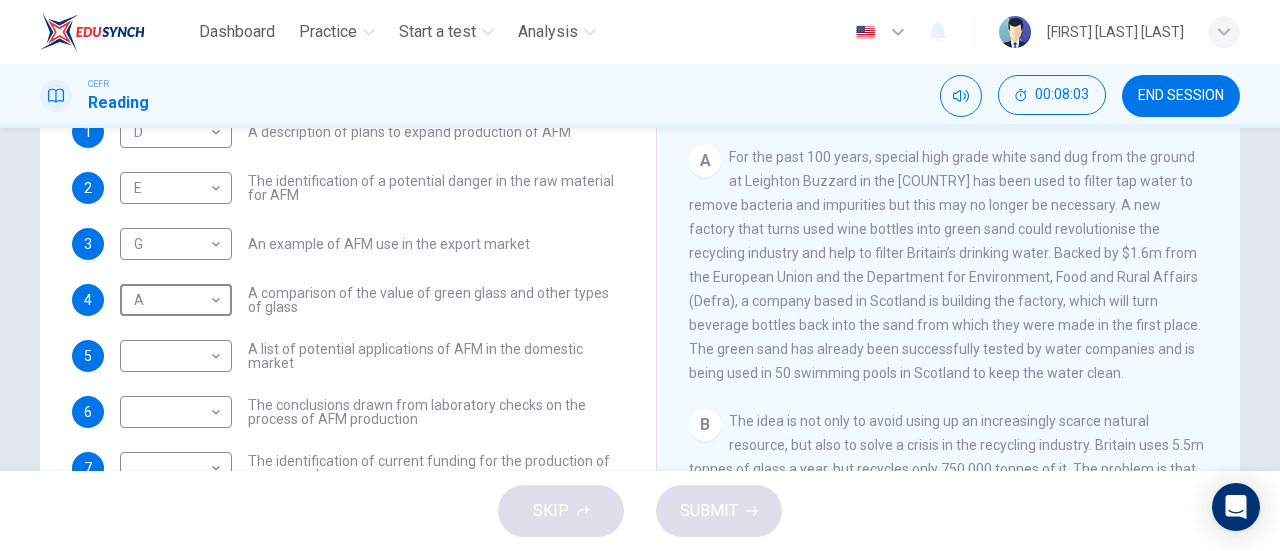 scroll, scrollTop: 100, scrollLeft: 0, axis: vertical 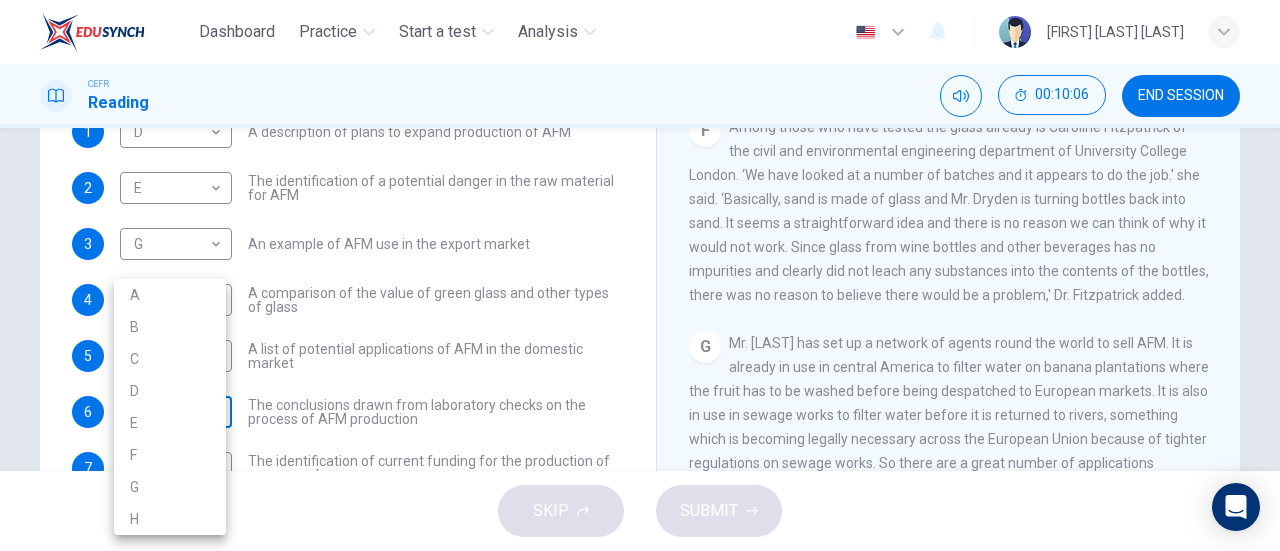 click on "00:10:06 END SESSION Questions 1 - 10 The Reading Passage has 8 paragraphs labelled  A-H . Which paragraph contains the following information?
Write the correct letter  A-H  in the boxes below.
NB  You may use any letter  more than once . 1 D D ​ A description of plans to expand production of AFM 2 E E ​ The identification of a potential danger in the raw material for AFM 3 G G ​ An example of AFM use in the export market 4 A A ​ A comparison of the value of green glass and other types of glass 5 A A ​ A list of potential applications of AFM in the domestic market 6 B B ​ The conclusions drawn from laboratory checks on the process of AFM production 7 C C ​ The identification of current funding for the production of green sand 8 D D ​ An explanation of the chosen brand name for crushed green glass 9 E E ​ A description of plans for exporting AFM 10 F F ​ Green Virtues of Green Sand" at bounding box center [640, 275] 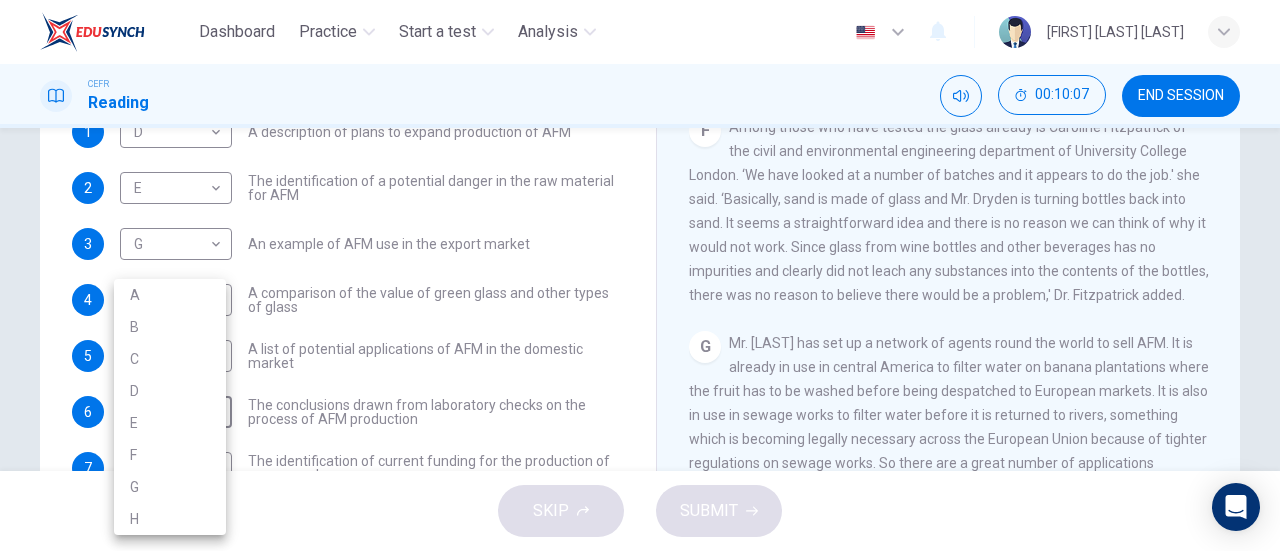 click on "F" at bounding box center (170, 455) 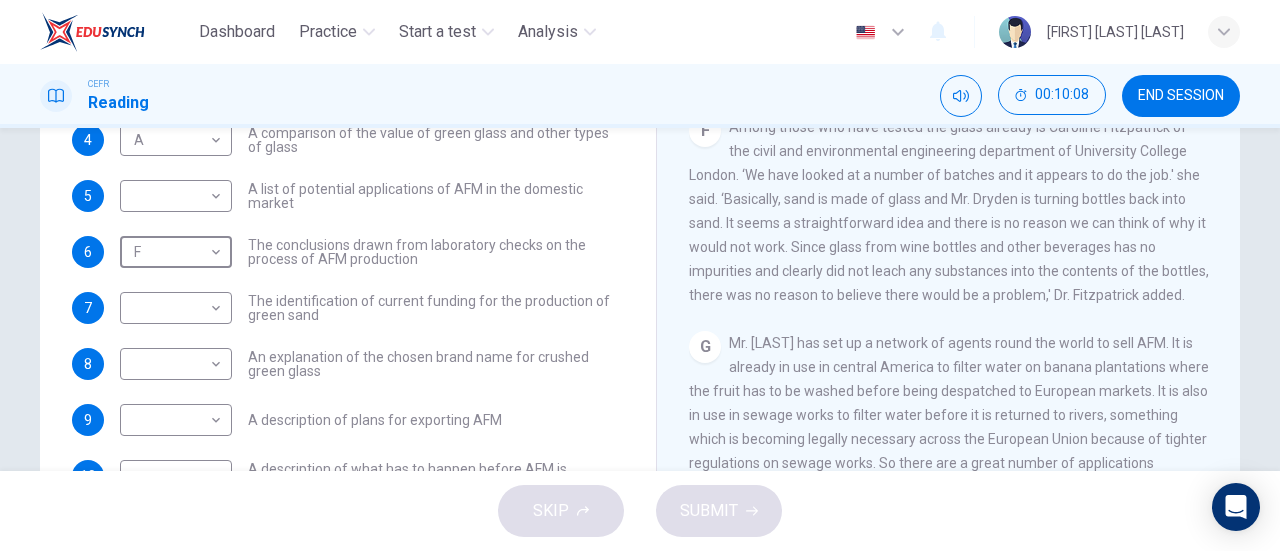 scroll, scrollTop: 0, scrollLeft: 0, axis: both 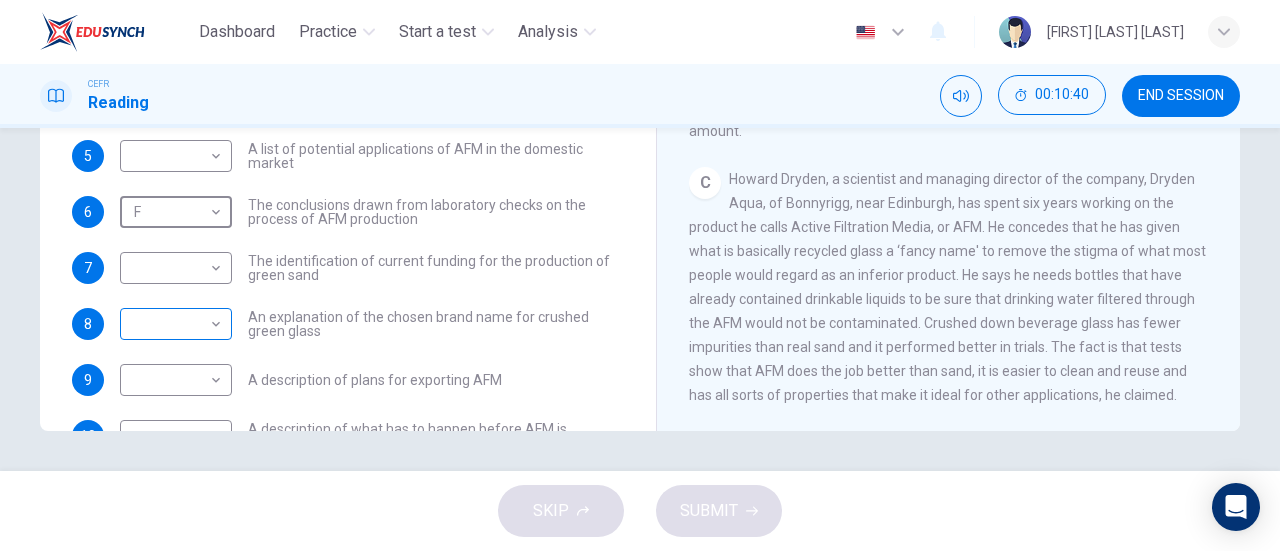 click on "Dashboard Practice Start a test Analysis English en ​ [FIRST] [LAST] CEFR Reading 00:10:40 END SESSION Questions 1 - 10 The Reading Passage has 8 paragraphs labelled  A-H . Which paragraph contains the following information?
Write the correct letter  A-H  in the boxes below.
NB  You may use any letter  more than once . 1 D D ​ A description of plans to expand production of AFM 2 E E ​ The identification of a potential danger in the raw material for AFM 3 G G ​ An example of AFM use in the export market 4 A A ​ A comparison of the value of green glass and other types of glass 5 ​ ​ A list of potential applications of AFM in the domestic market 6 F F ​ The conclusions drawn from laboratory checks on the process of AFM production 7 ​ ​ The identification of current funding for the production of green sand 8 ​ ​ An explanation of the chosen brand name for crushed green glass 9 ​ ​ A description of plans for exporting AFM 10 ​ ​ Green Virtues of Green Sand" at bounding box center (640, 275) 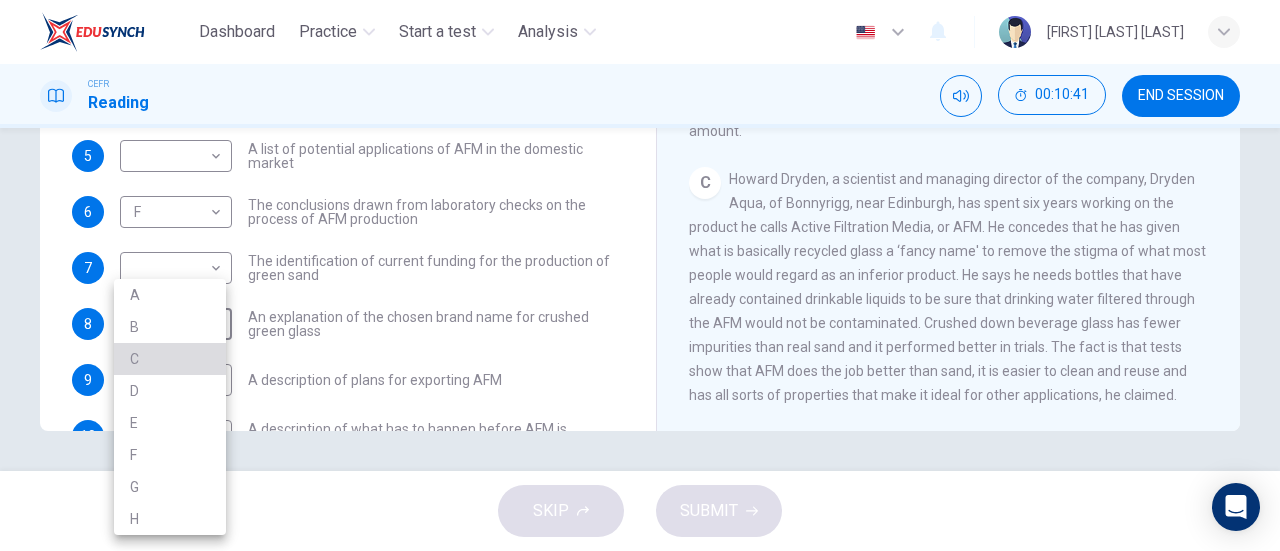 click on "C" at bounding box center [170, 359] 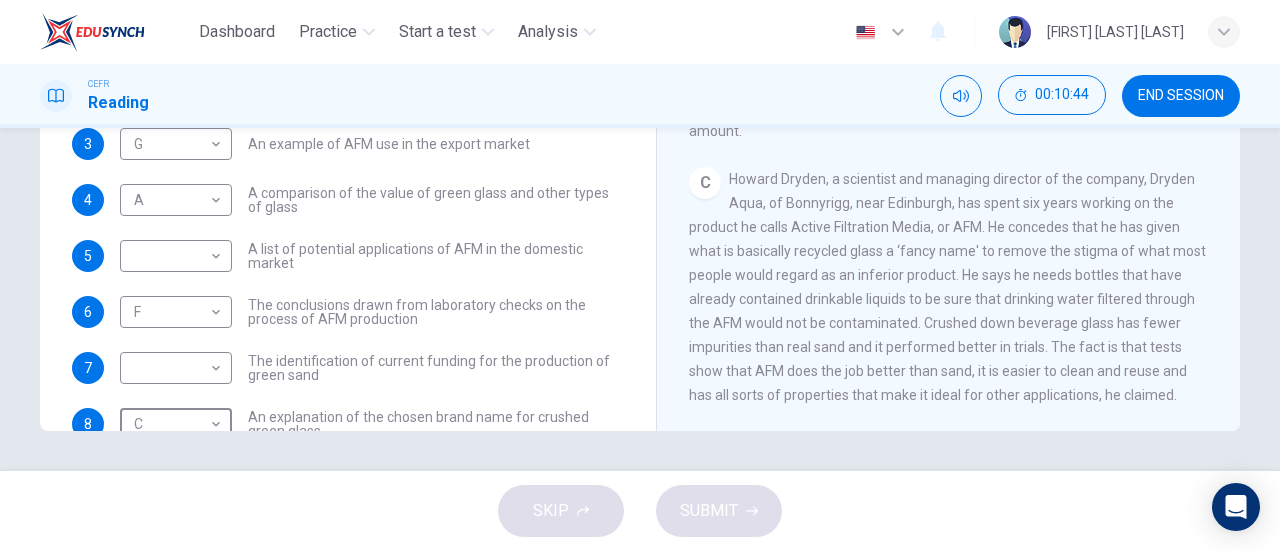 scroll, scrollTop: 160, scrollLeft: 0, axis: vertical 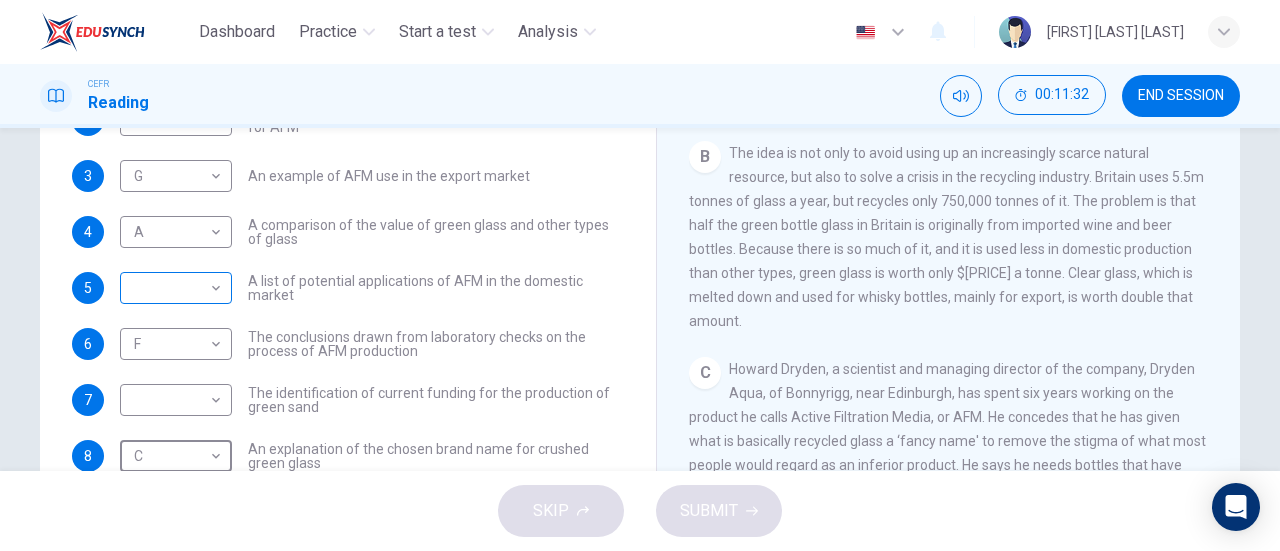 click on "Dashboard Practice Start a test Analysis English en ​ [NAME] CEFR Reading 00:11:32 END SESSION Questions 1 - 10 The Reading Passage has 8 paragraphs labelled  A-H . Which paragraph contains the following information?
Write the correct letter  A-H  in the boxes below.
NB  You may use any letter  more than once . 1 D D ​ A description of plans to expand production of AFM 2 E E ​ The identification of a potential danger in the raw material for AFM 3 G G ​ An example of AFM use in the export market 4 A A ​ A comparison of the value of green glass and other types of glass 5 ​ ​ A list of potential applications of AFM in the domestic market 6 F F ​ The conclusions drawn from laboratory checks on the process of AFM production 7 ​ ​ The identification of current funding for the production of green sand 8 C C ​ An explanation of the chosen brand name for crushed green glass 9 ​ ​ A description of plans for exporting AFM 10 ​ ​ Green Virtues of Green Sand" at bounding box center (640, 275) 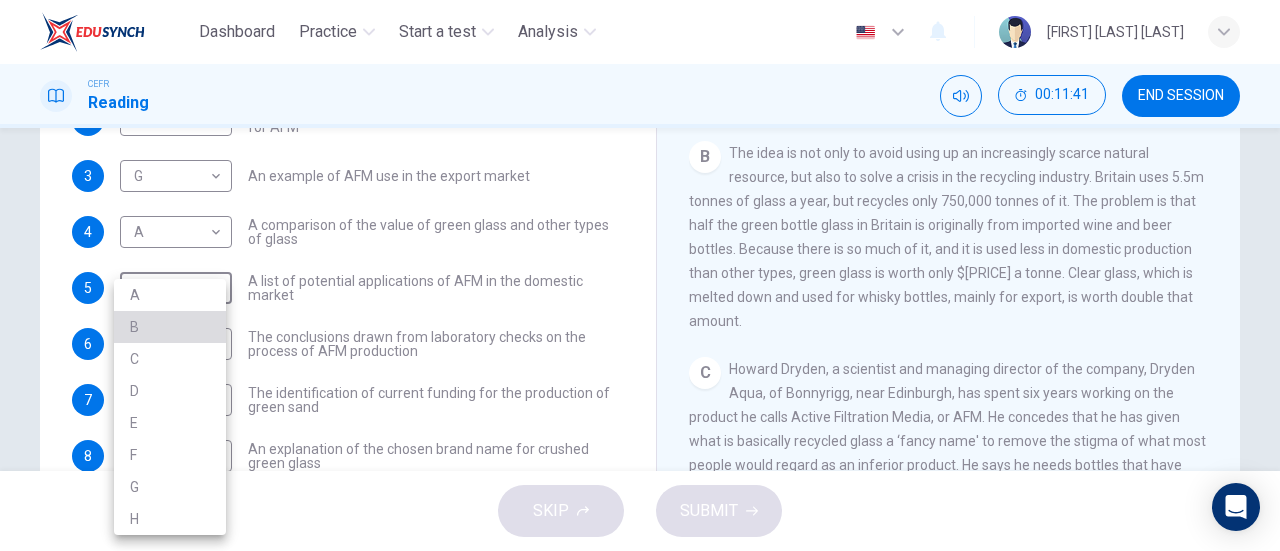 click on "B" at bounding box center [170, 327] 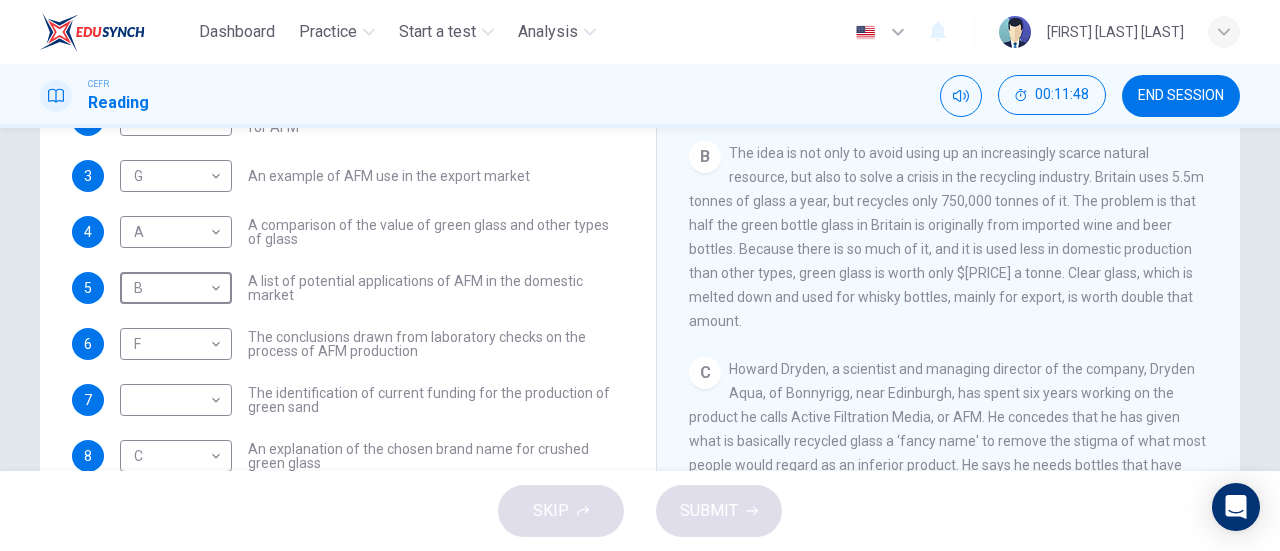 scroll, scrollTop: 700, scrollLeft: 0, axis: vertical 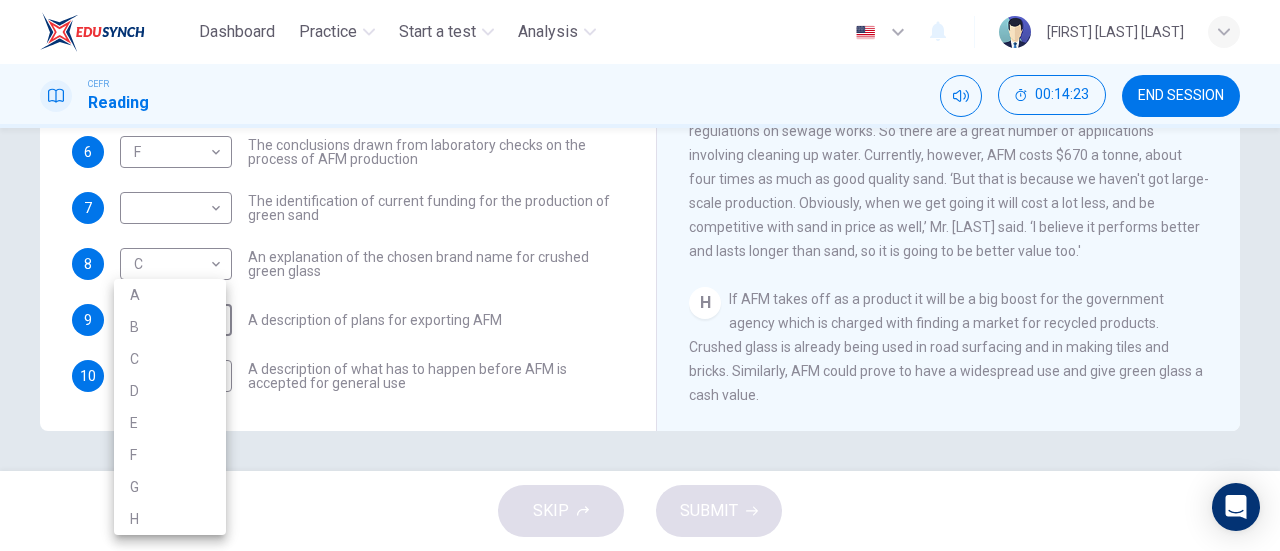 click on "00:14:23 END SESSION Questions 1 - 10 The Reading Passage has 8 paragraphs labelled  A-H . Which paragraph contains the following information?
Write the correct letter  A-H  in the boxes below.
NB  You may use any letter  more than once . 1 D D ​ A description of plans to expand production of AFM 2 E E ​ The identification of a potential danger in the raw material for AFM 3 G G ​ An example of AFM use in the export market 4 A A ​ A comparison of the value of green glass and other types of glass 5 B B ​ A list of potential applications of AFM in the domestic market 6 F F ​ The conclusions drawn from laboratory checks on the process of AFM production 7 C C ​ The identification of current funding for the production of green sand 8 D D ​ An explanation of the chosen brand name for crushed green glass 9 E E ​ A description of plans for exporting AFM 10 F F ​ Green Virtues of Green Sand" at bounding box center [640, 275] 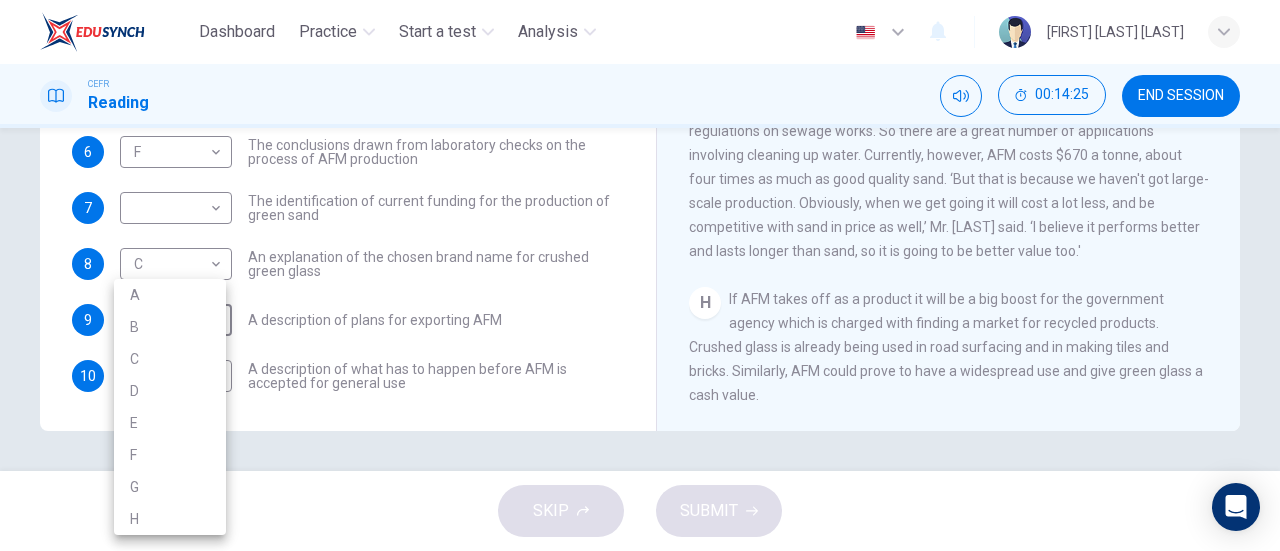 click on "H" at bounding box center [170, 519] 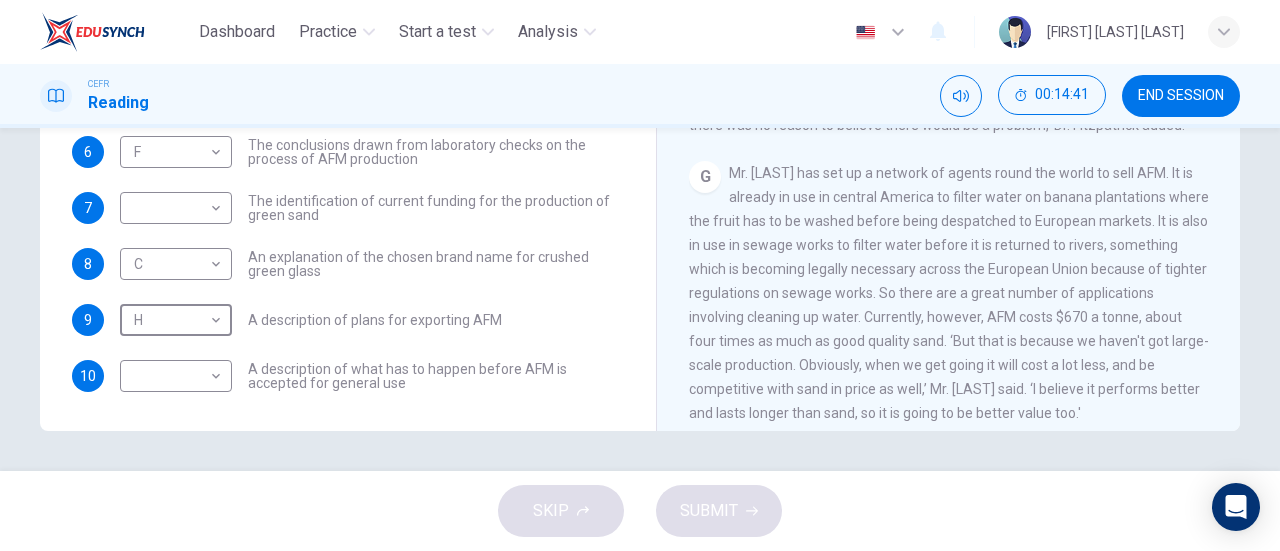 scroll, scrollTop: 1458, scrollLeft: 0, axis: vertical 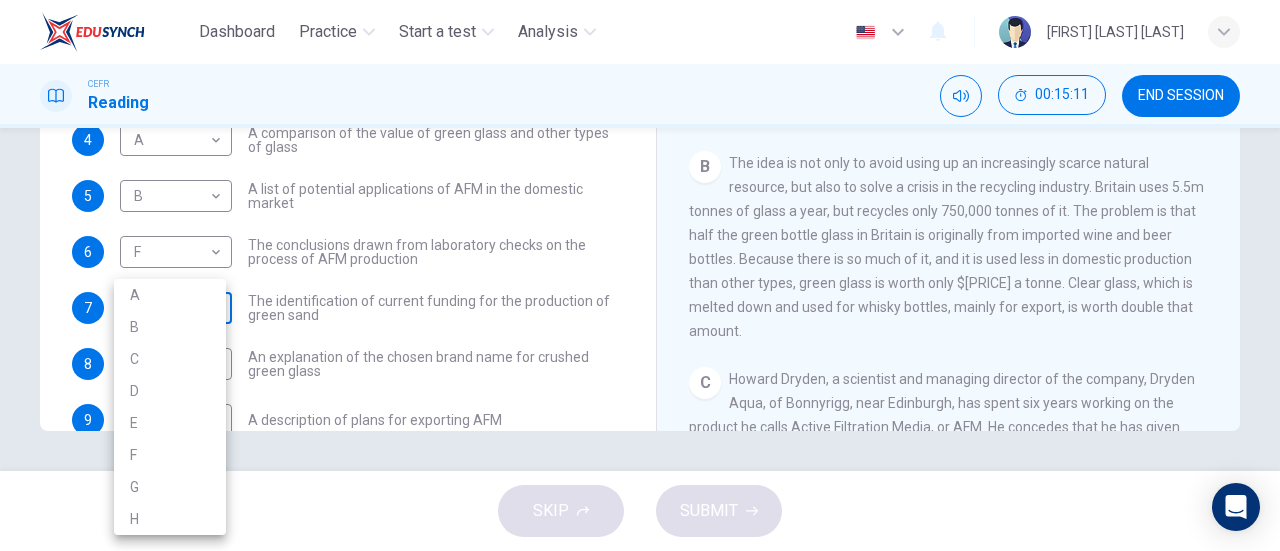 click on "Dashboard Practice Start a test Analysis English en ​ [NAME] CEFR Reading 00:15:11 END SESSION Questions 1 - 10 The Reading Passage has 8 paragraphs labelled  A-H . Which paragraph contains the following information?
Write the correct letter  A-H  in the boxes below.
NB  You may use any letter  more than once . 1 D D ​ A description of plans to expand production of AFM 2 E E ​ The identification of a potential danger in the raw material for AFM 3 G G ​ An example of AFM use in the export market 4 A A ​ A comparison of the value of green glass and other types of glass 5 B B ​ A list of potential applications of AFM in the domestic market 6 F F ​ The conclusions drawn from laboratory checks on the process of AFM production 7 B B ​ The identification of current funding for the production of green sand 8 C C ​ An explanation of the chosen brand name for crushed green glass 9 H H ​ A description of plans for exporting AFM 10 ​ ​ Green Virtues of Green Sand" at bounding box center [640, 275] 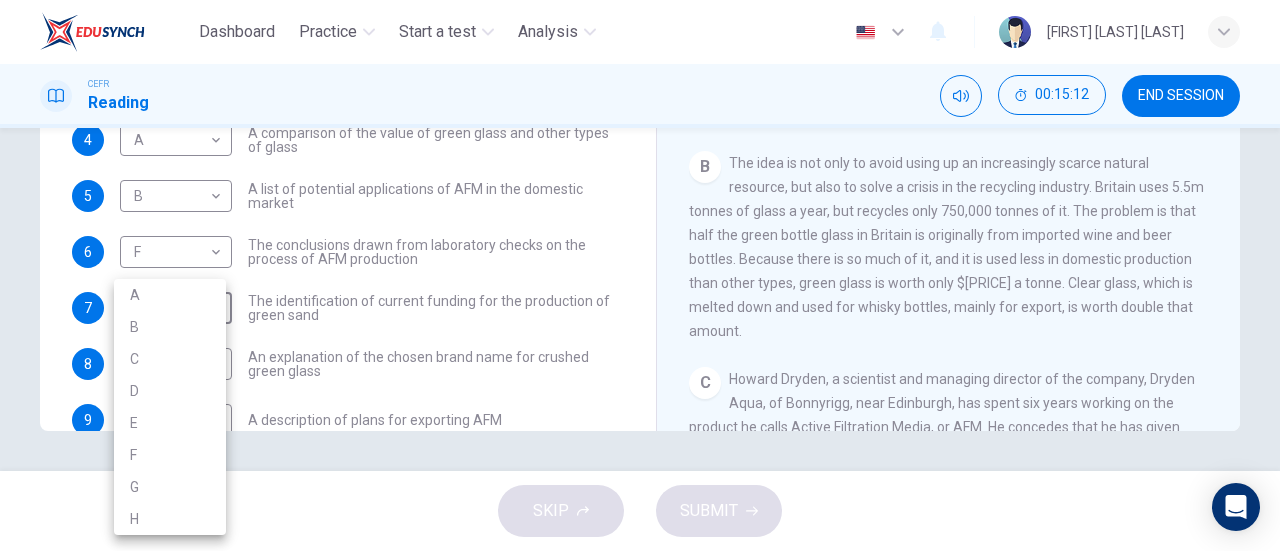 click on "B" at bounding box center (170, 327) 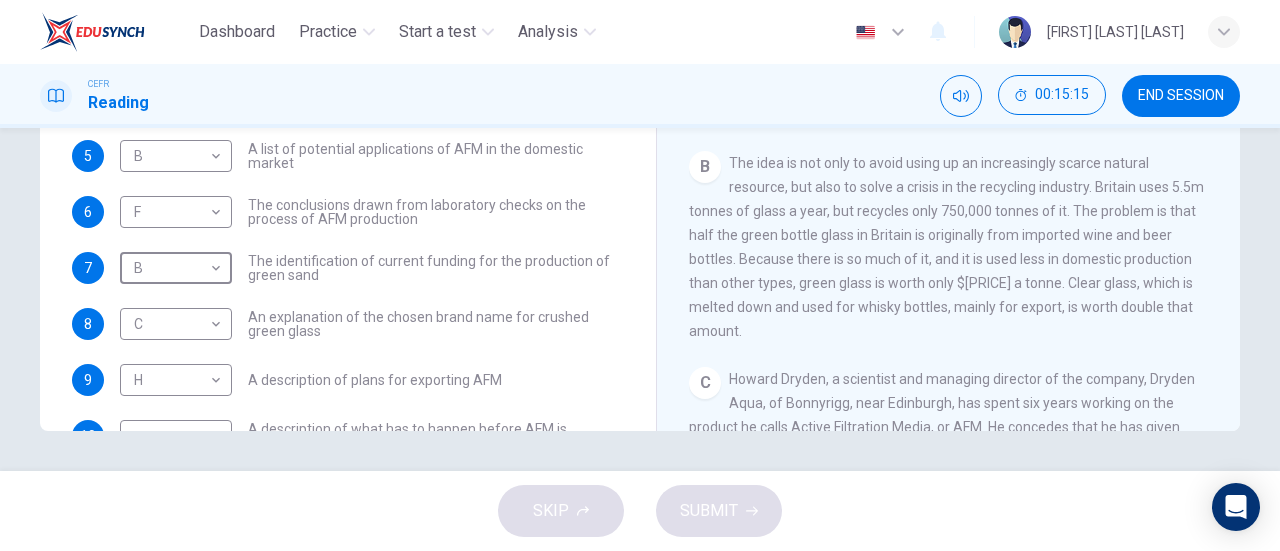 scroll, scrollTop: 160, scrollLeft: 0, axis: vertical 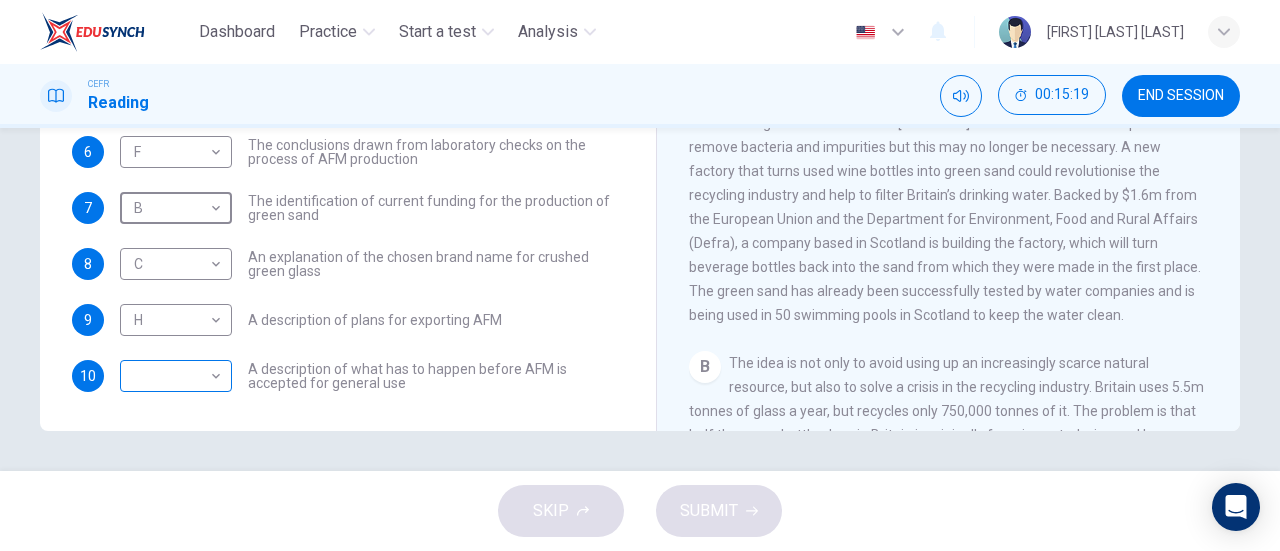 click on "Dashboard Practice Start a test Analysis English en ​ [NAME] CEFR Reading 00:15:19 END SESSION Questions 1 - 10 The Reading Passage has 8 paragraphs labelled  A-H . Which paragraph contains the following information?
Write the correct letter  A-H  in the boxes below.
NB  You may use any letter  more than once . 1 D D ​ A description of plans to expand production of AFM 2 E E ​ The identification of a potential danger in the raw material for AFM 3 G G ​ An example of AFM use in the export market 4 A A ​ A comparison of the value of green glass and other types of glass 5 B B ​ A list of potential applications of AFM in the domestic market 6 F F ​ The conclusions drawn from laboratory checks on the process of AFM production 7 B B ​ The identification of current funding for the production of green sand 8 C C ​ An explanation of the chosen brand name for crushed green glass 9 H H ​ A description of plans for exporting AFM 10 ​ ​ Green Virtues of Green Sand" at bounding box center [640, 275] 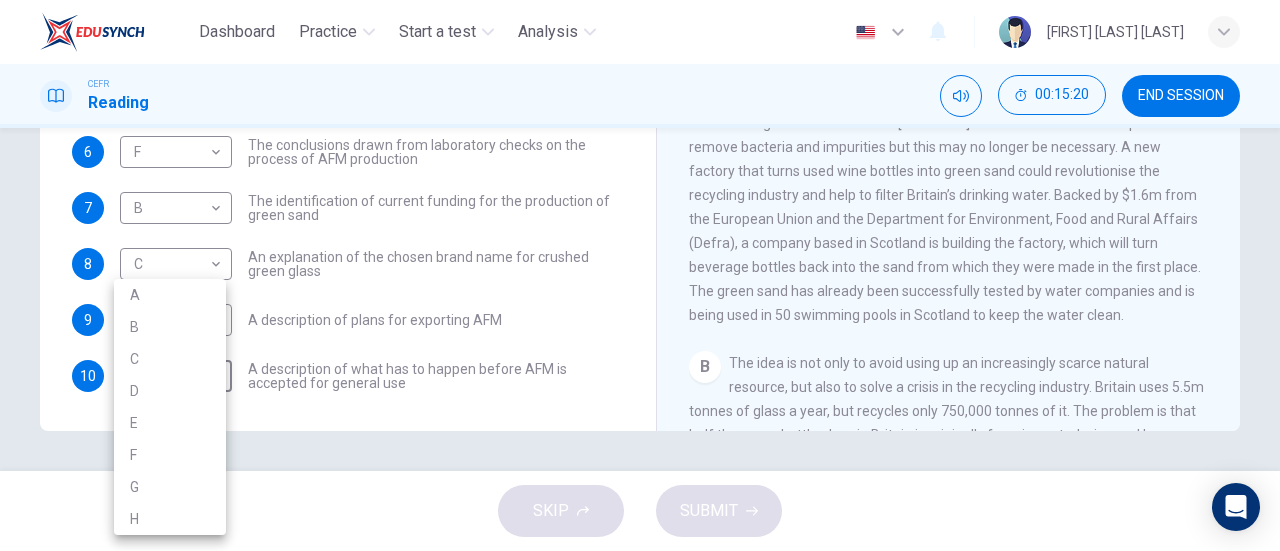 click on "A" at bounding box center (170, 295) 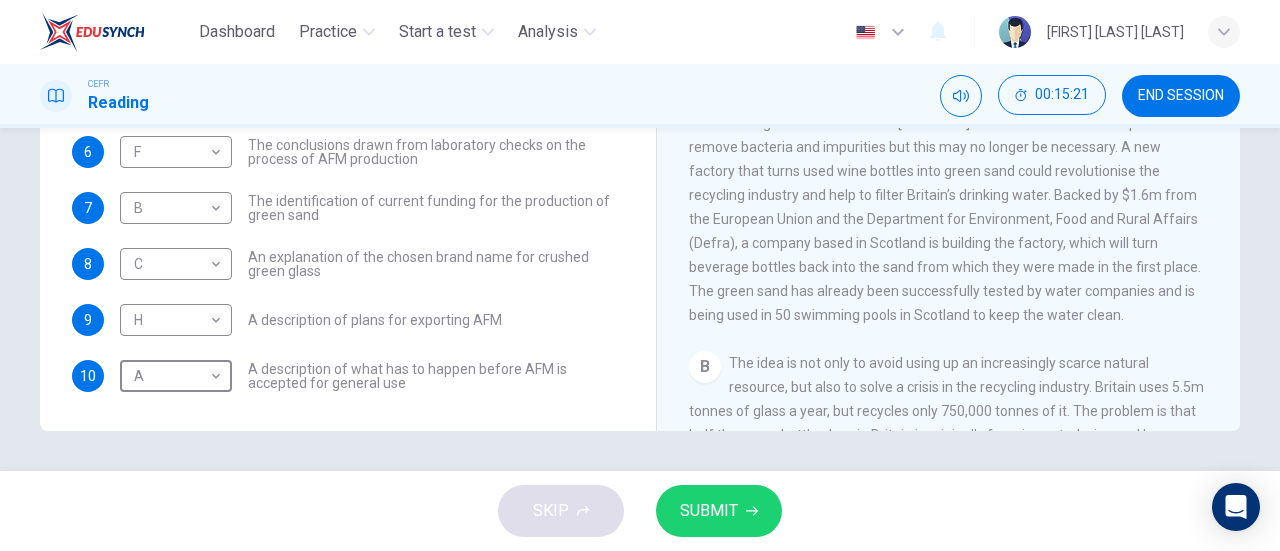 click on "SUBMIT" at bounding box center (719, 511) 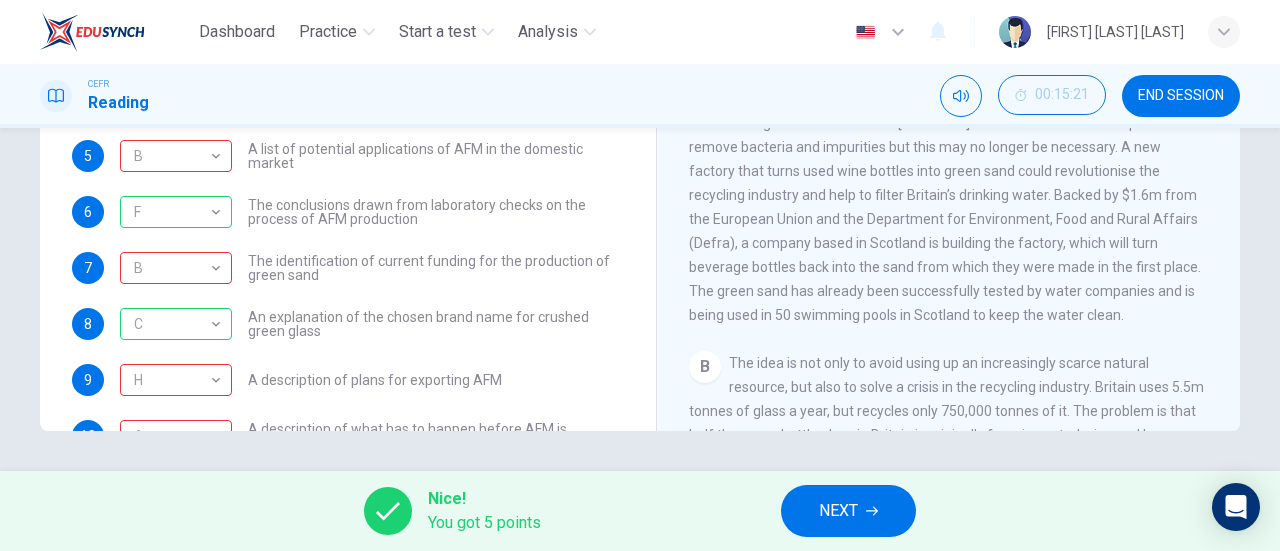 scroll, scrollTop: 0, scrollLeft: 0, axis: both 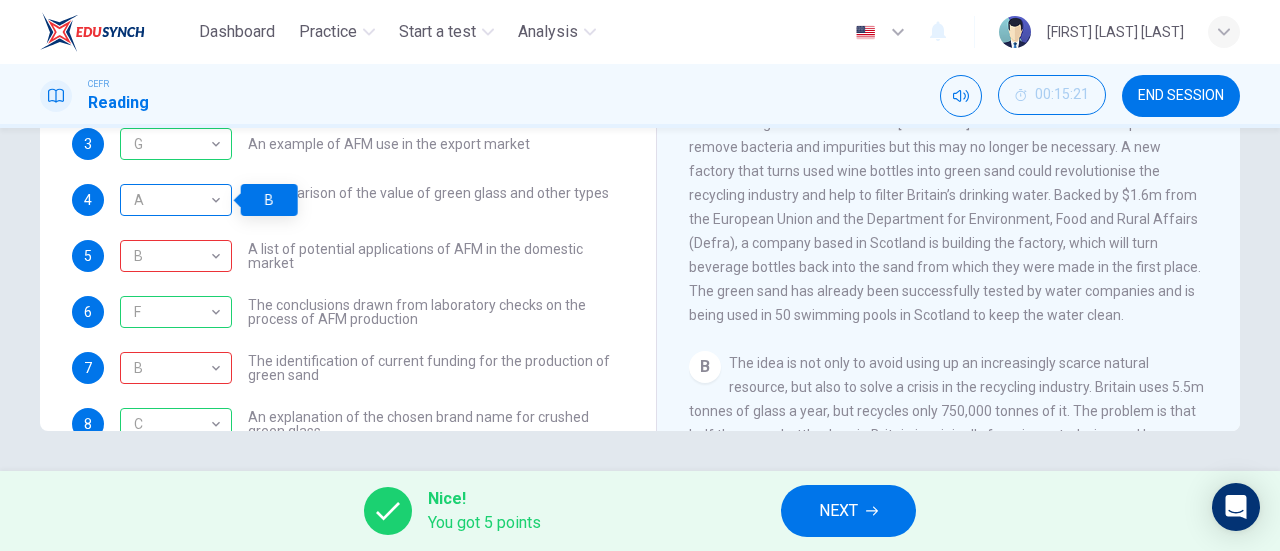 click on "A" at bounding box center [172, 200] 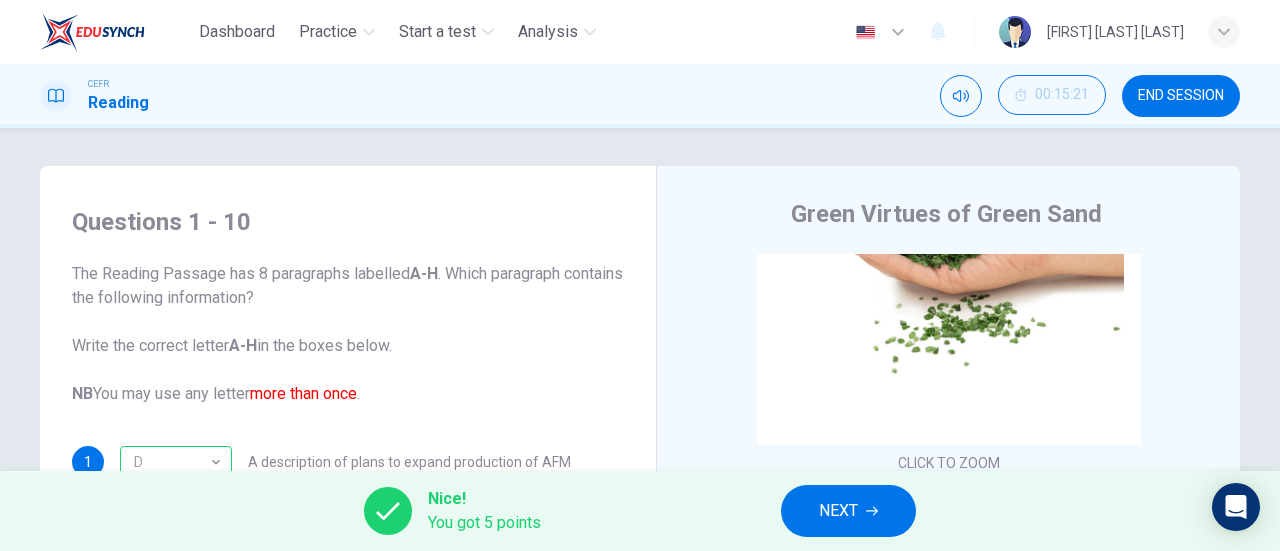scroll, scrollTop: 0, scrollLeft: 0, axis: both 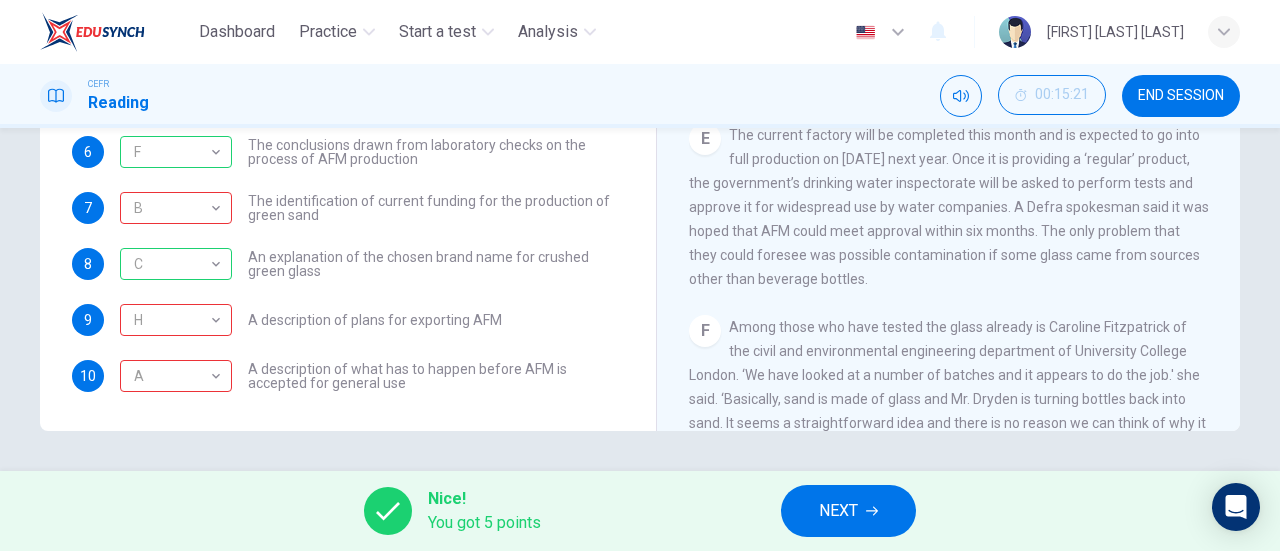 click on "NEXT" at bounding box center (848, 511) 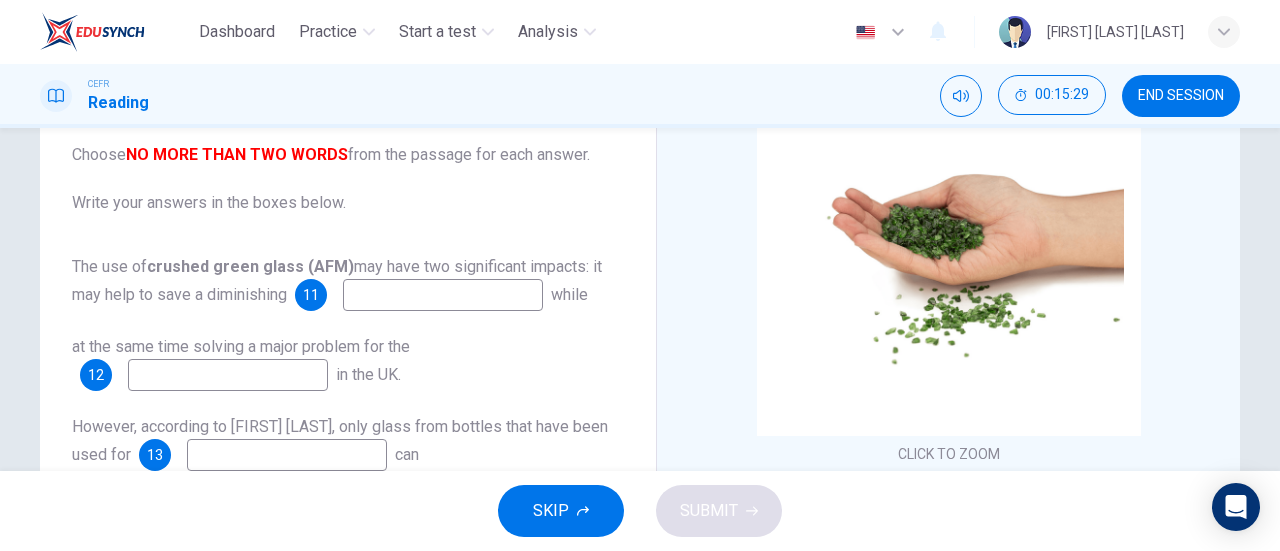 scroll, scrollTop: 300, scrollLeft: 0, axis: vertical 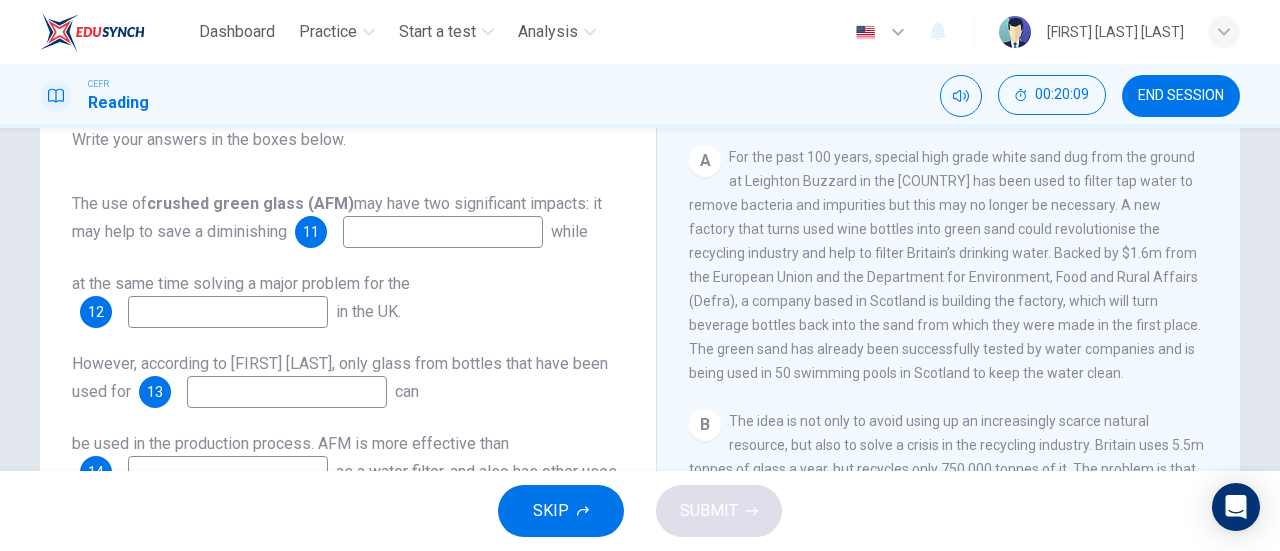 click at bounding box center (443, 232) 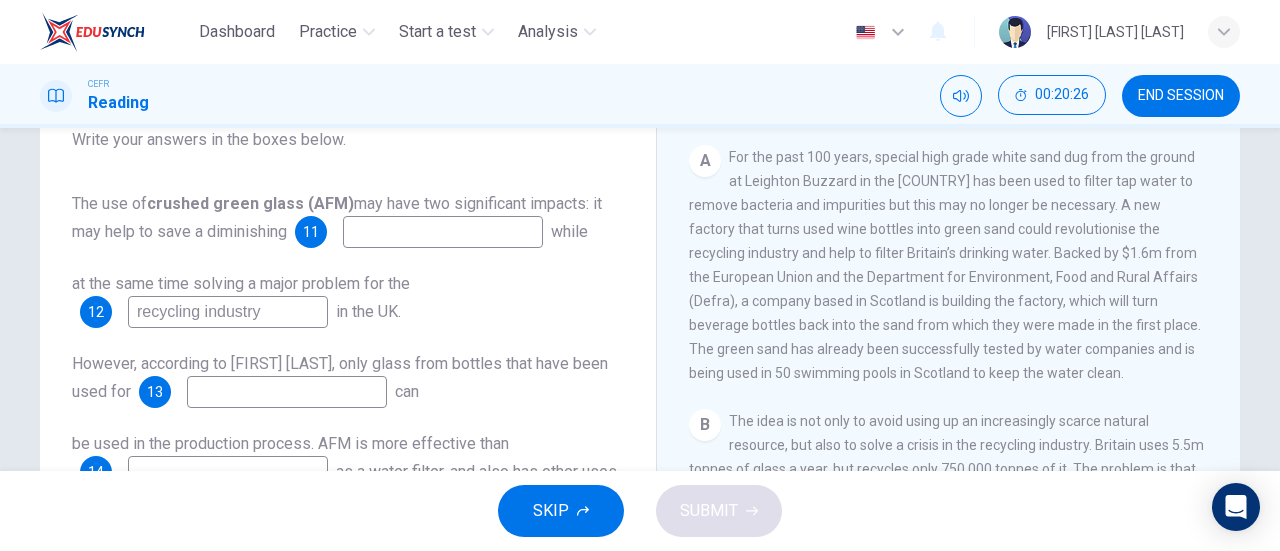 type on "recycling industry" 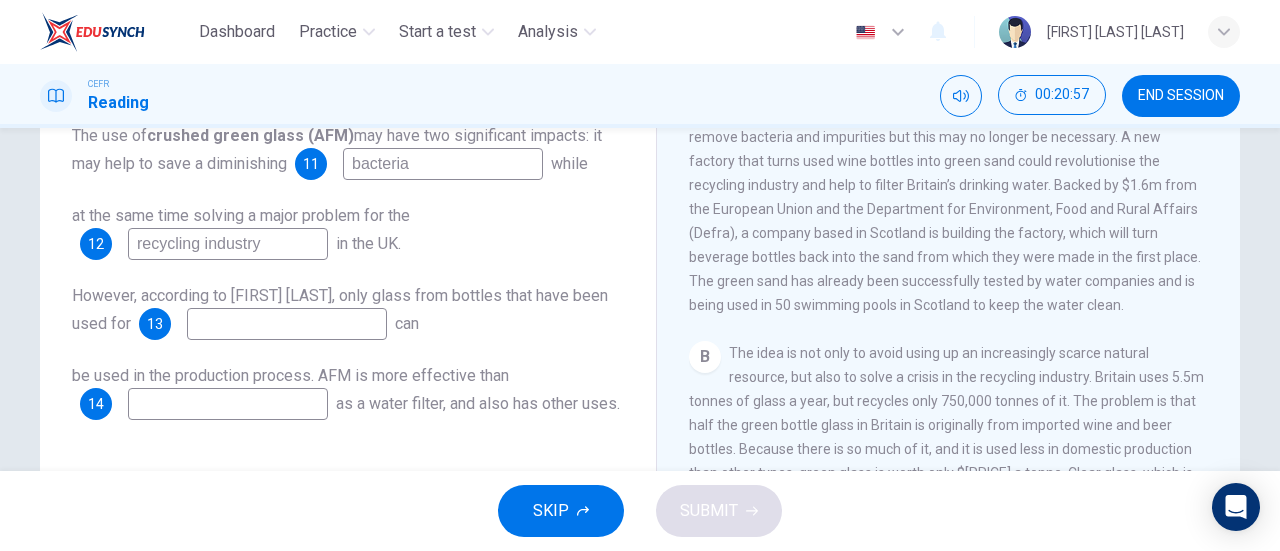 scroll, scrollTop: 332, scrollLeft: 0, axis: vertical 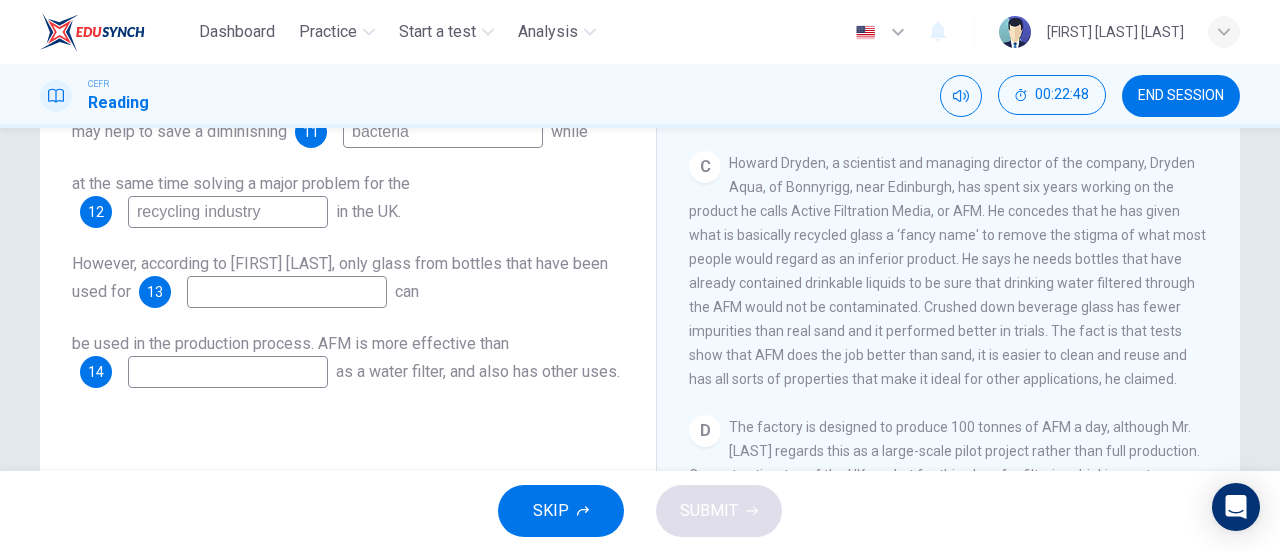 type on "bacteria" 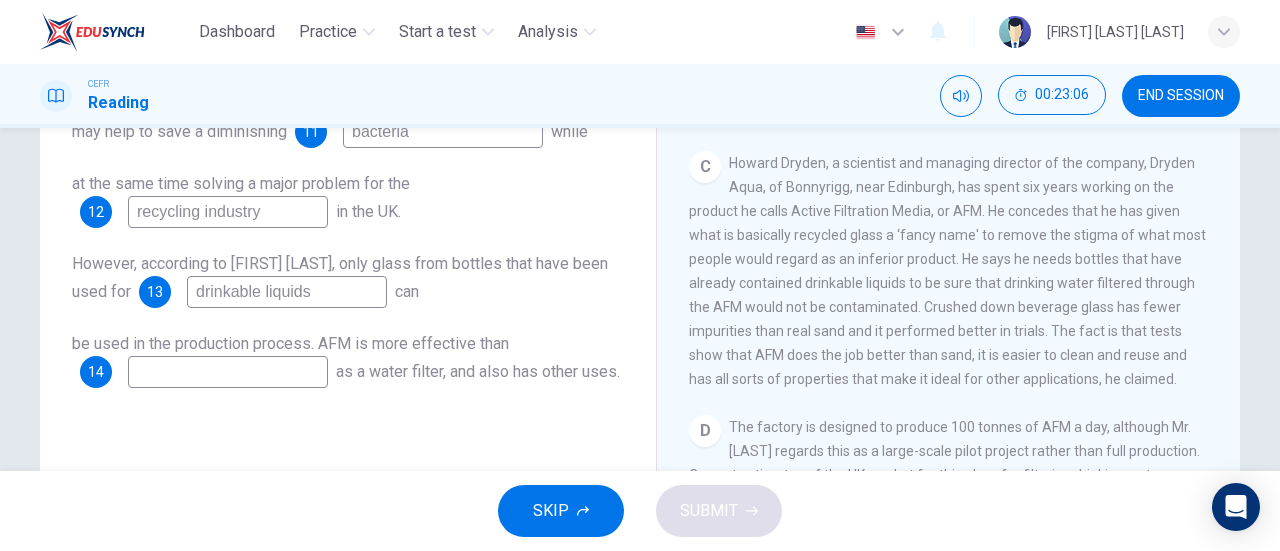 type on "drinkable liquids" 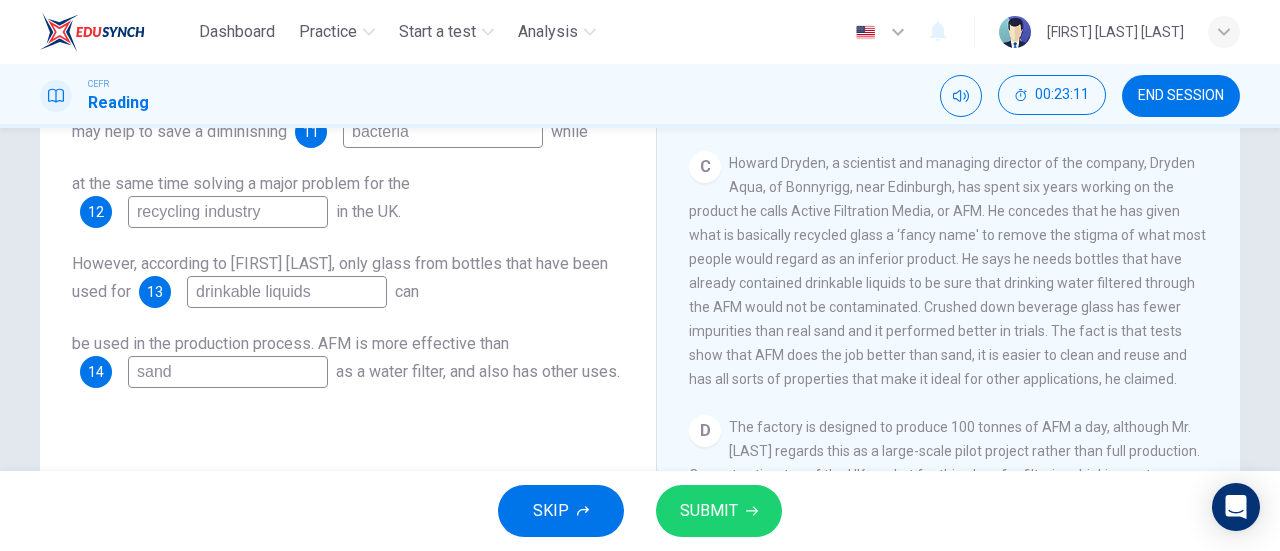 scroll, scrollTop: 432, scrollLeft: 0, axis: vertical 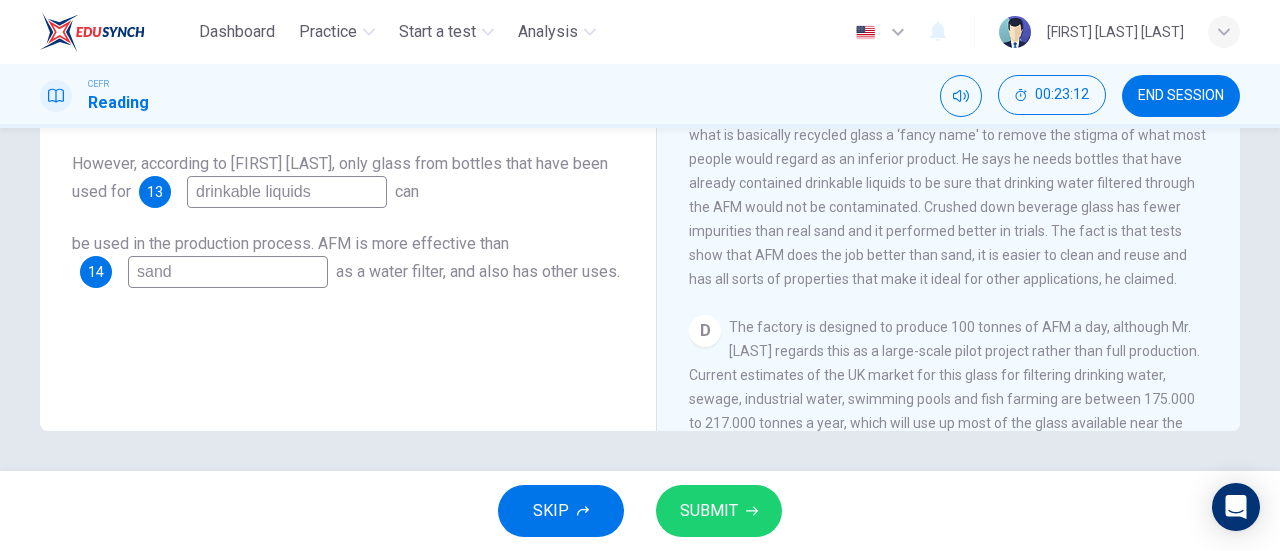 type on "sand" 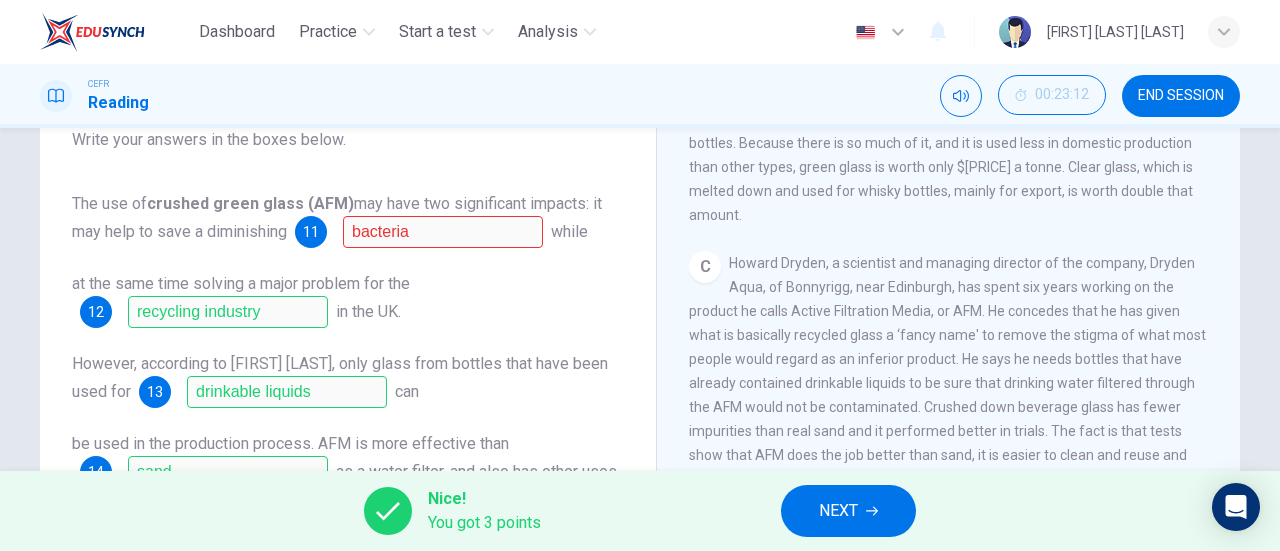scroll, scrollTop: 132, scrollLeft: 0, axis: vertical 